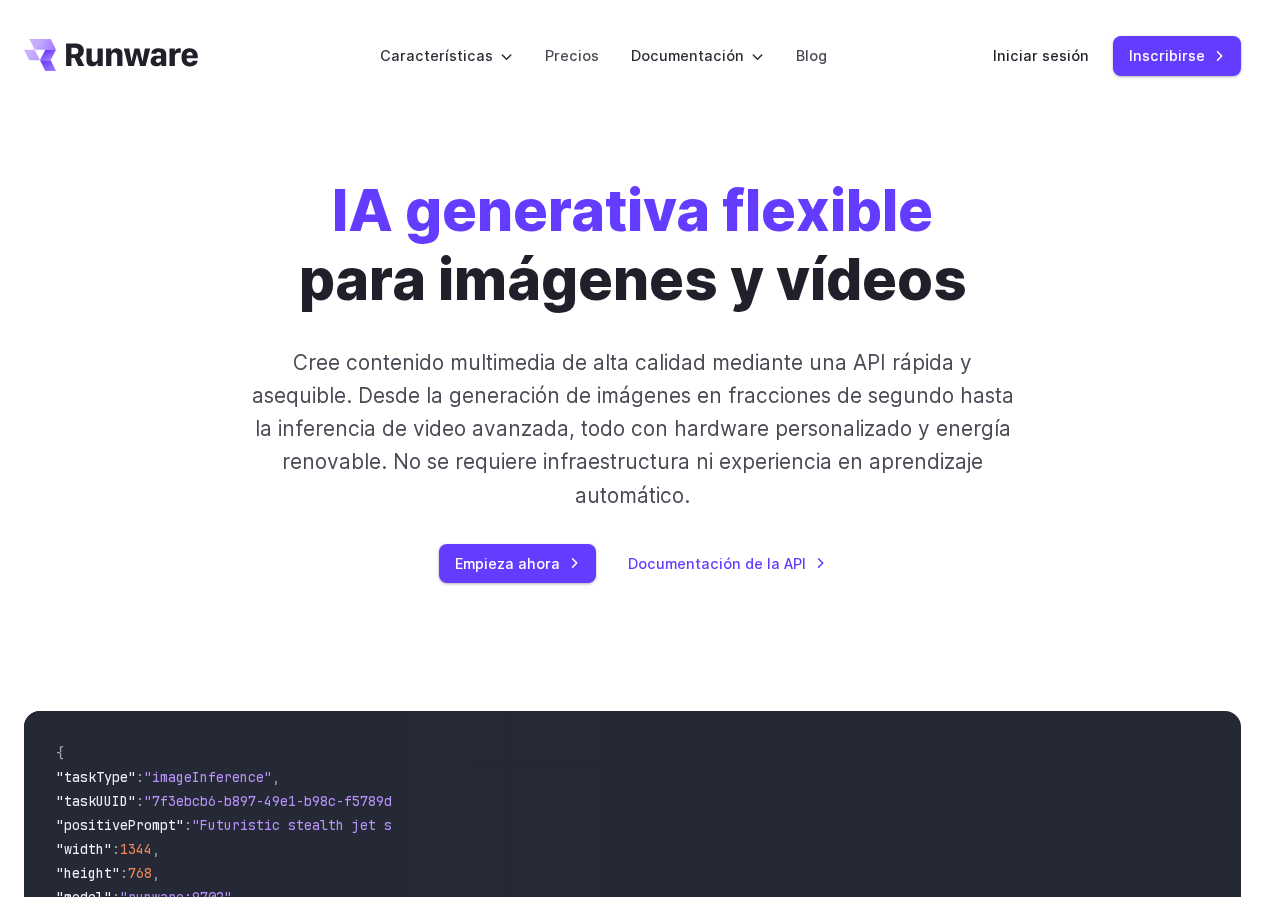 scroll, scrollTop: 0, scrollLeft: 0, axis: both 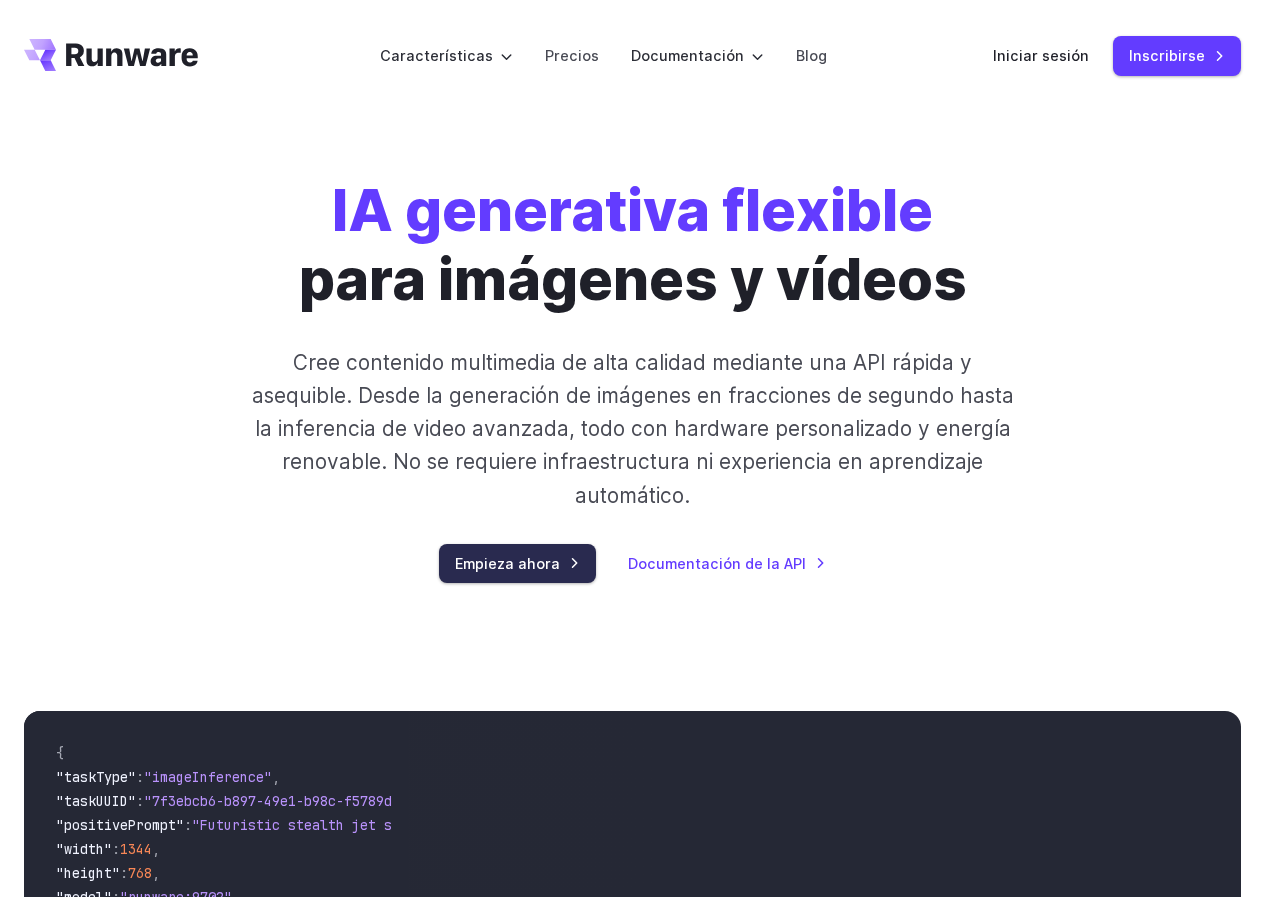 click on "Empieza ahora" at bounding box center [507, 563] 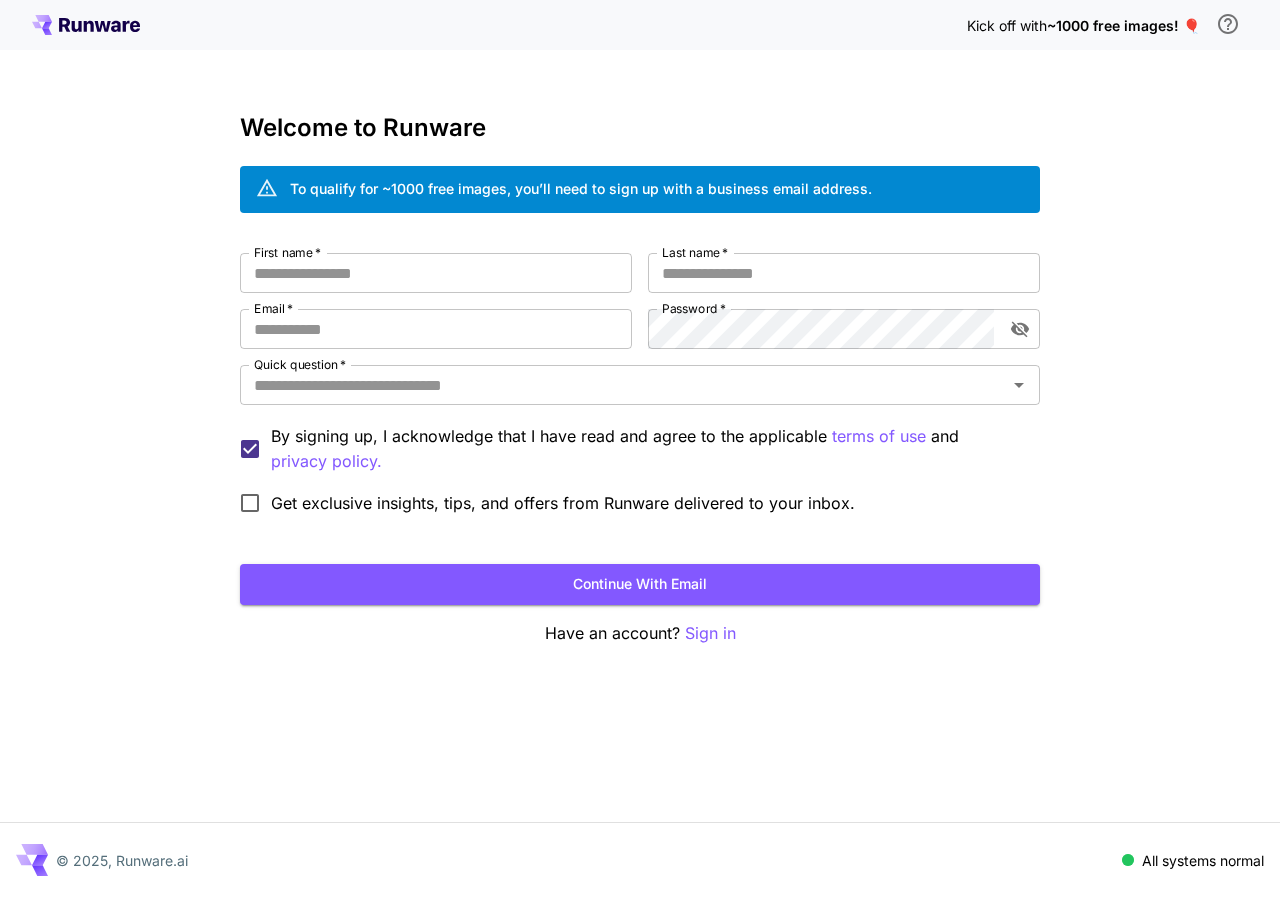 scroll, scrollTop: 0, scrollLeft: 0, axis: both 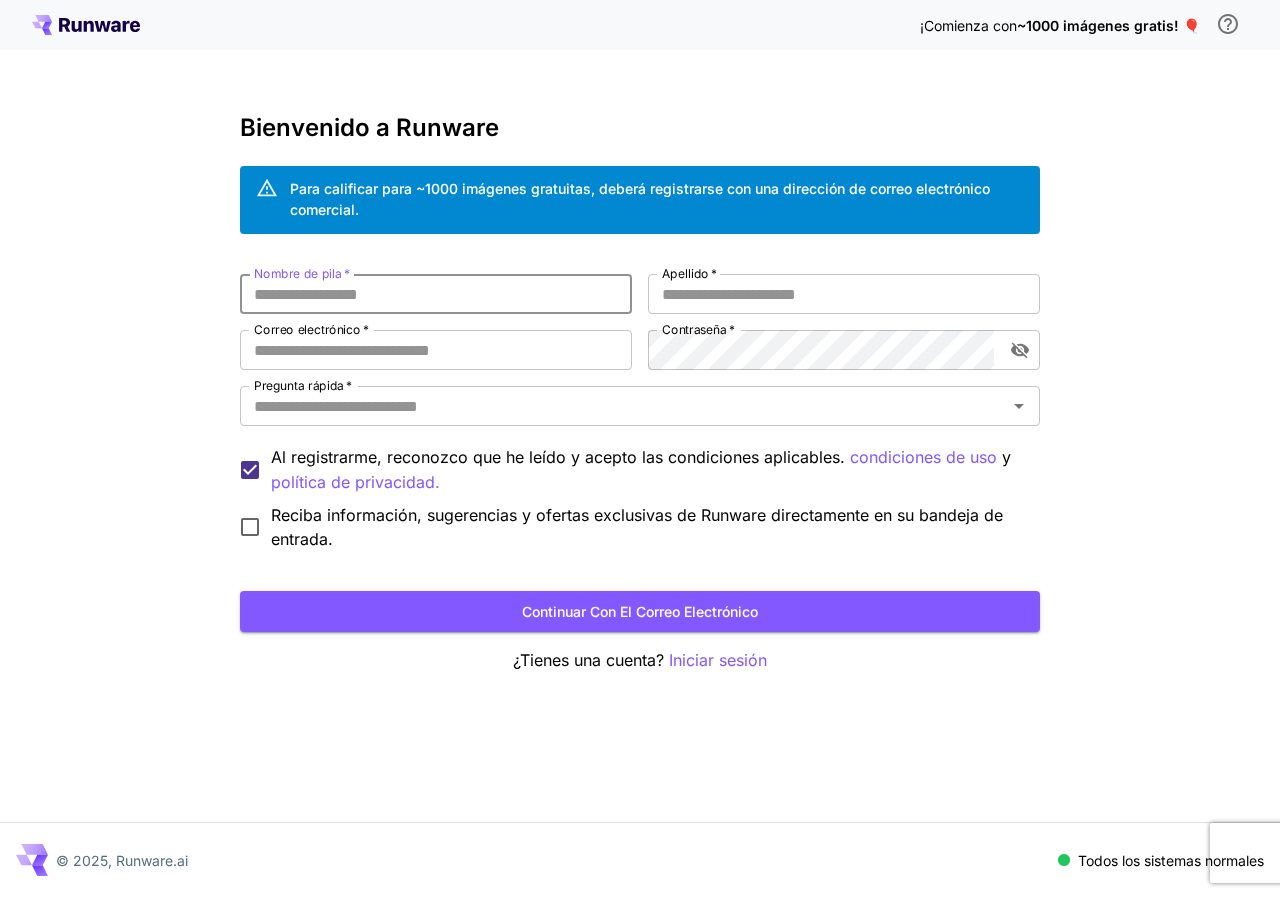 click on "Nombre de pila    *" at bounding box center [436, 294] 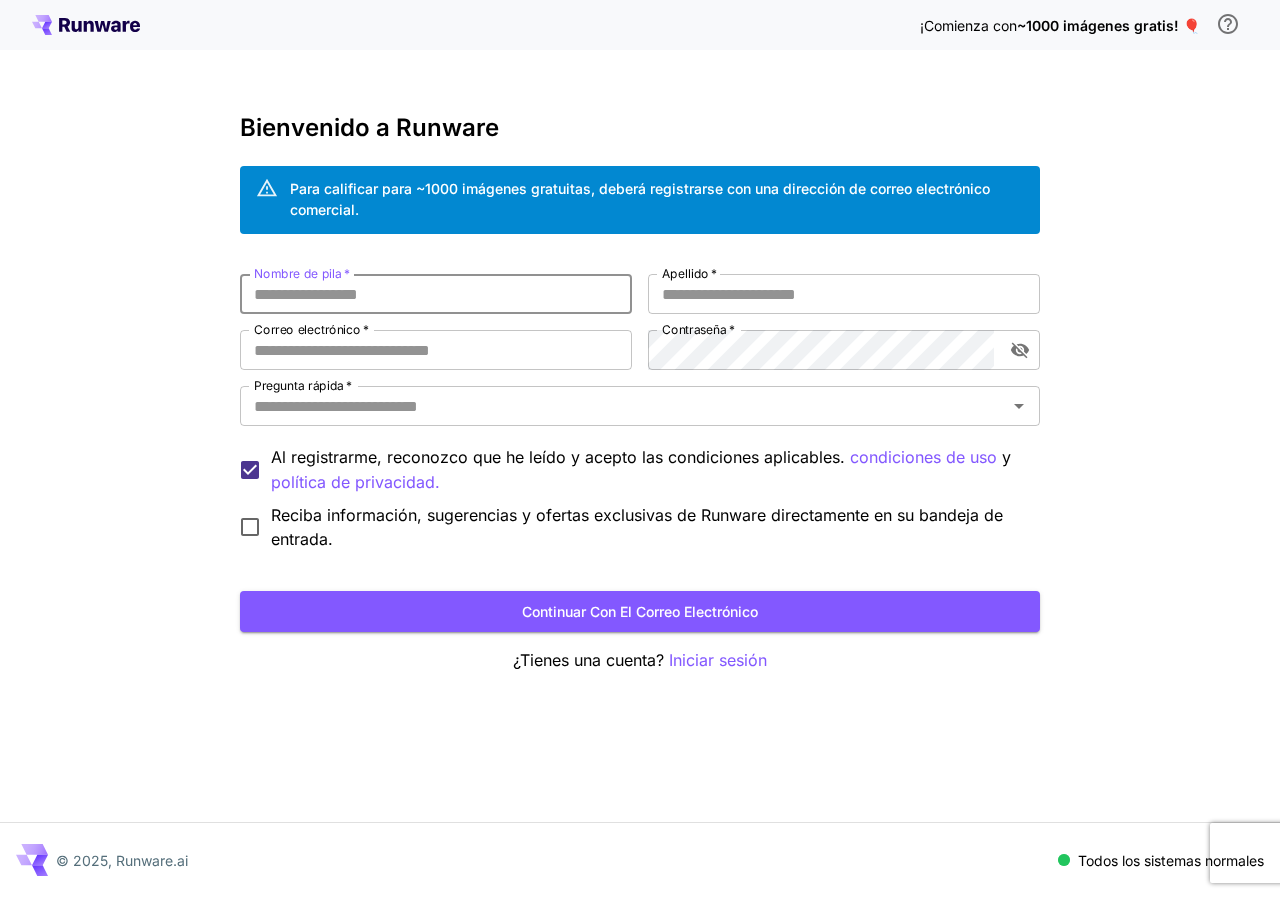 click on "Nombre de pila    *" at bounding box center [436, 294] 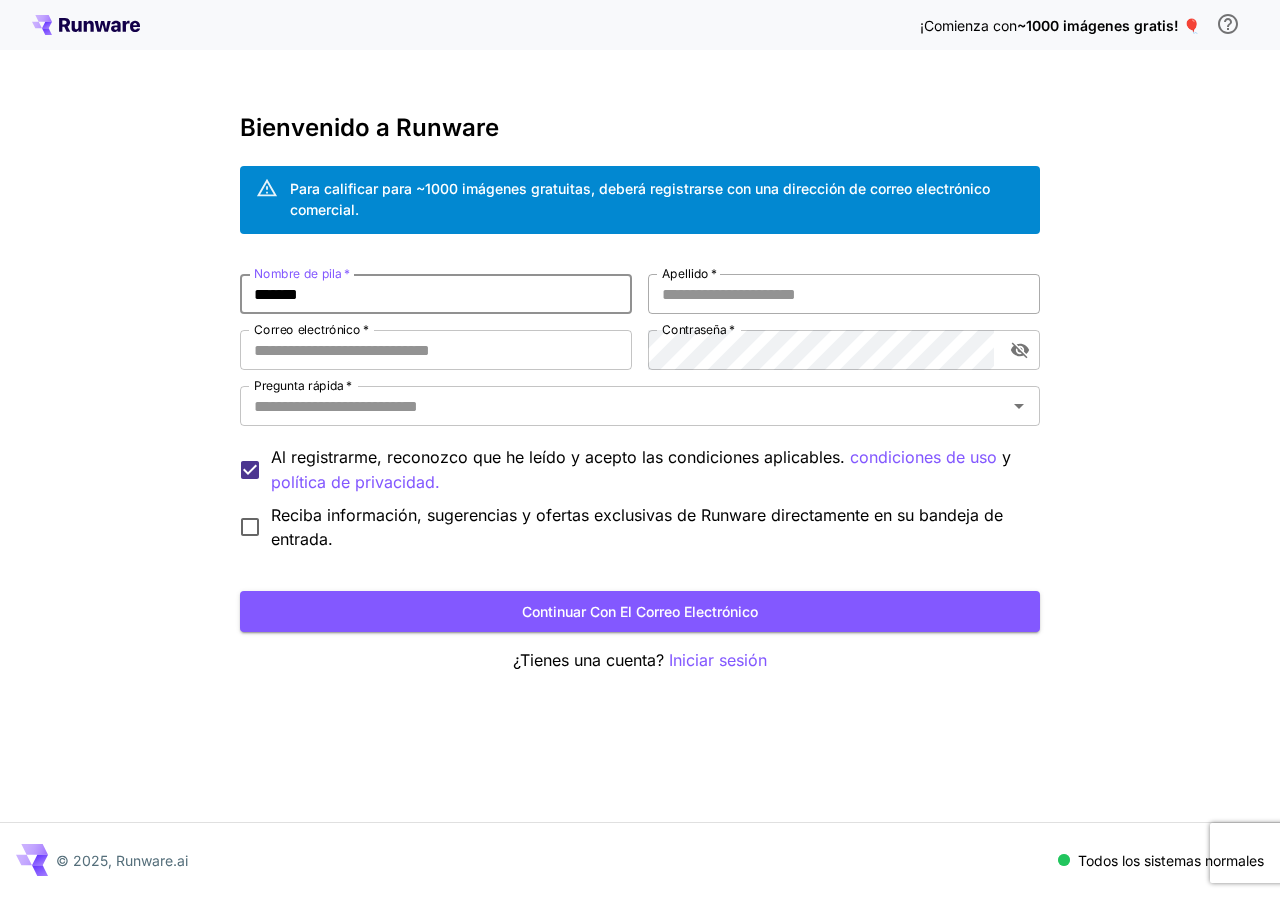 type on "*******" 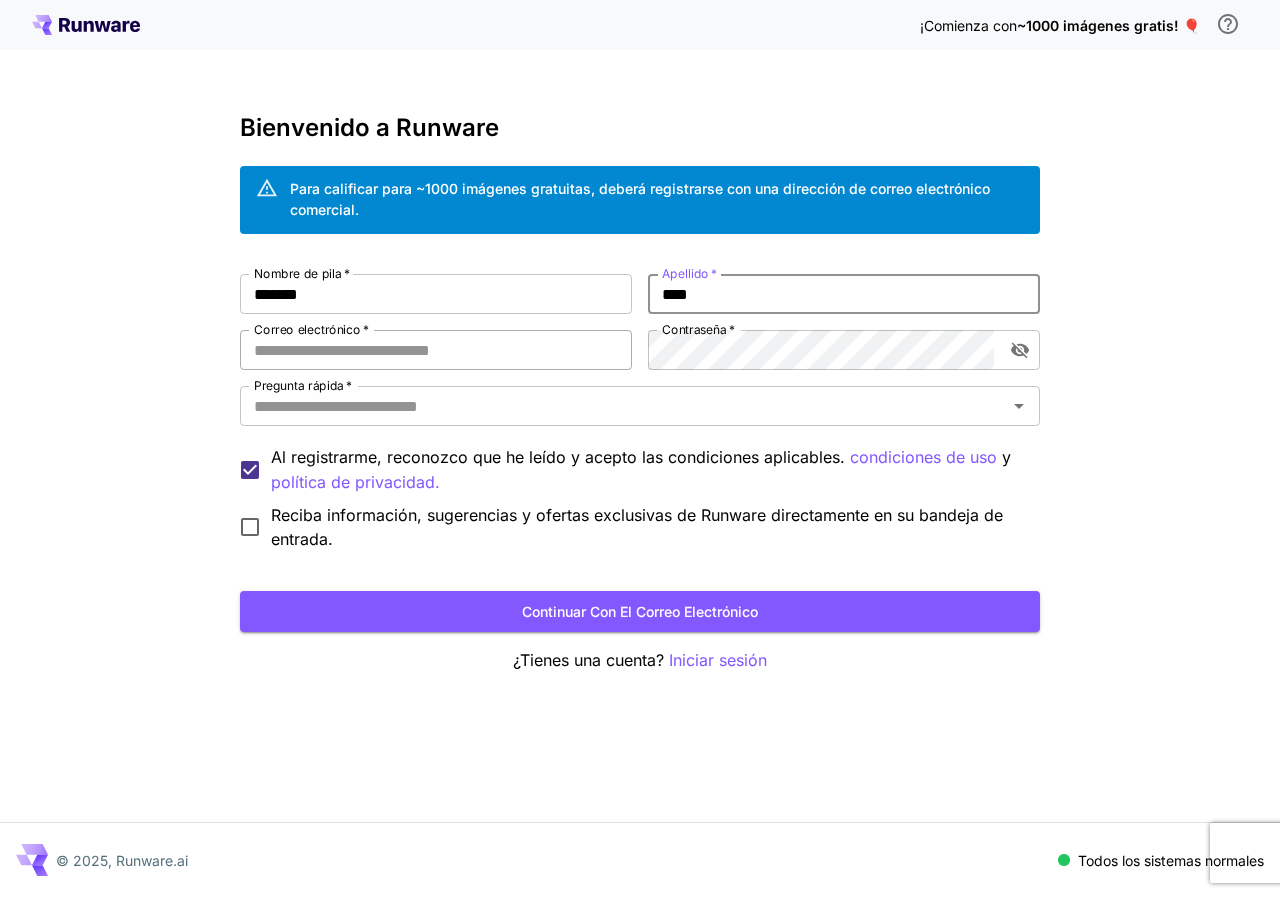 type on "****" 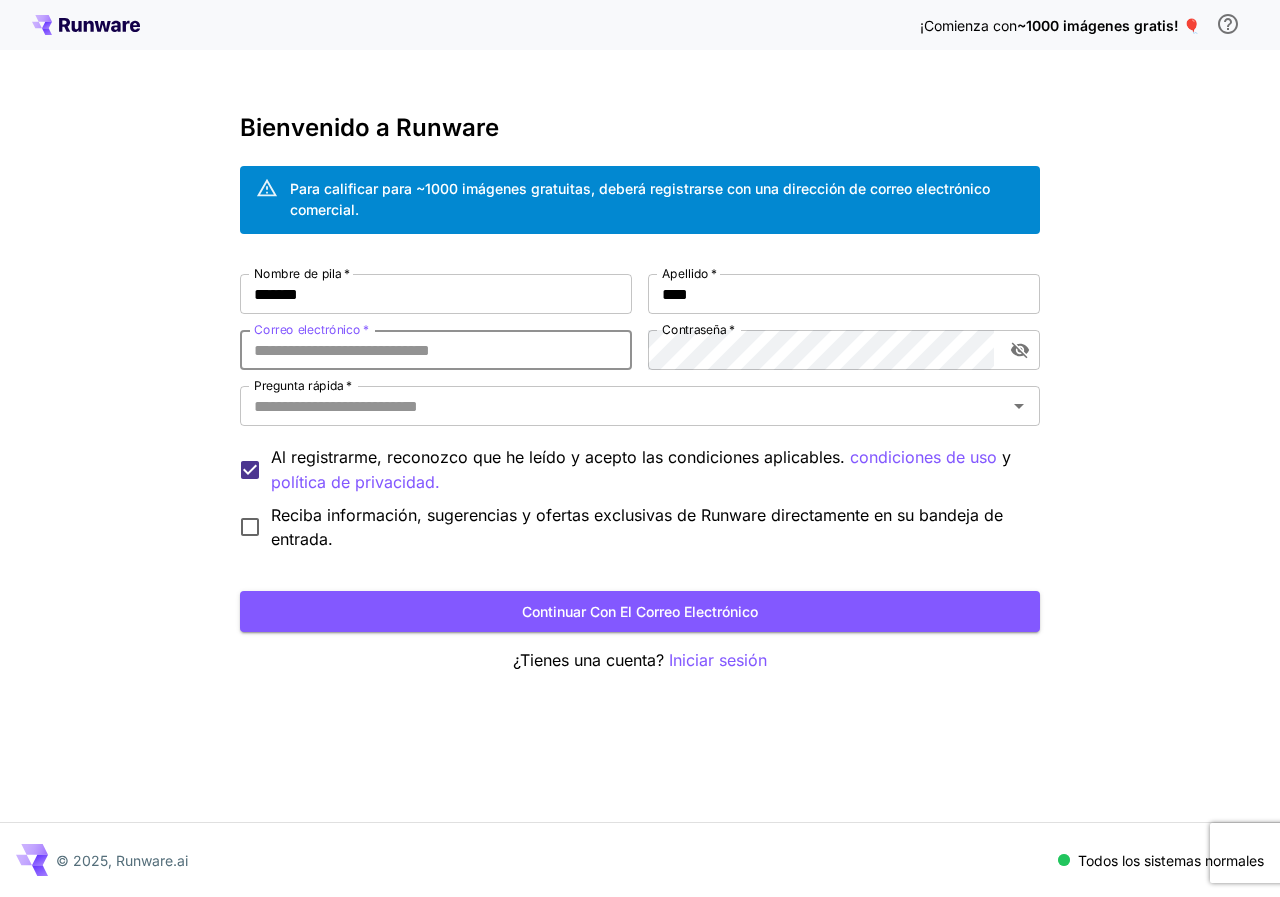 type on "**********" 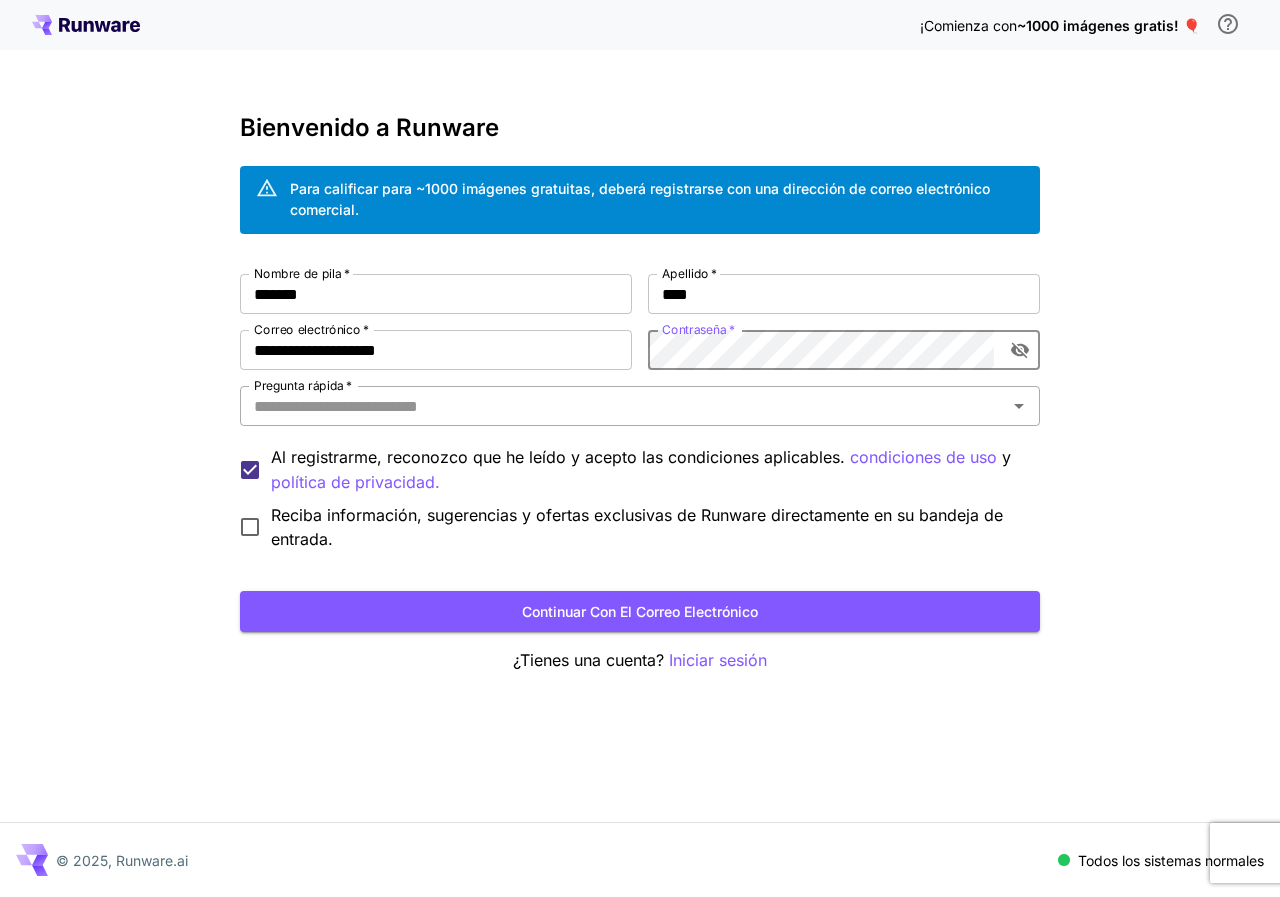 click on "Pregunta rápida    *" at bounding box center (623, 406) 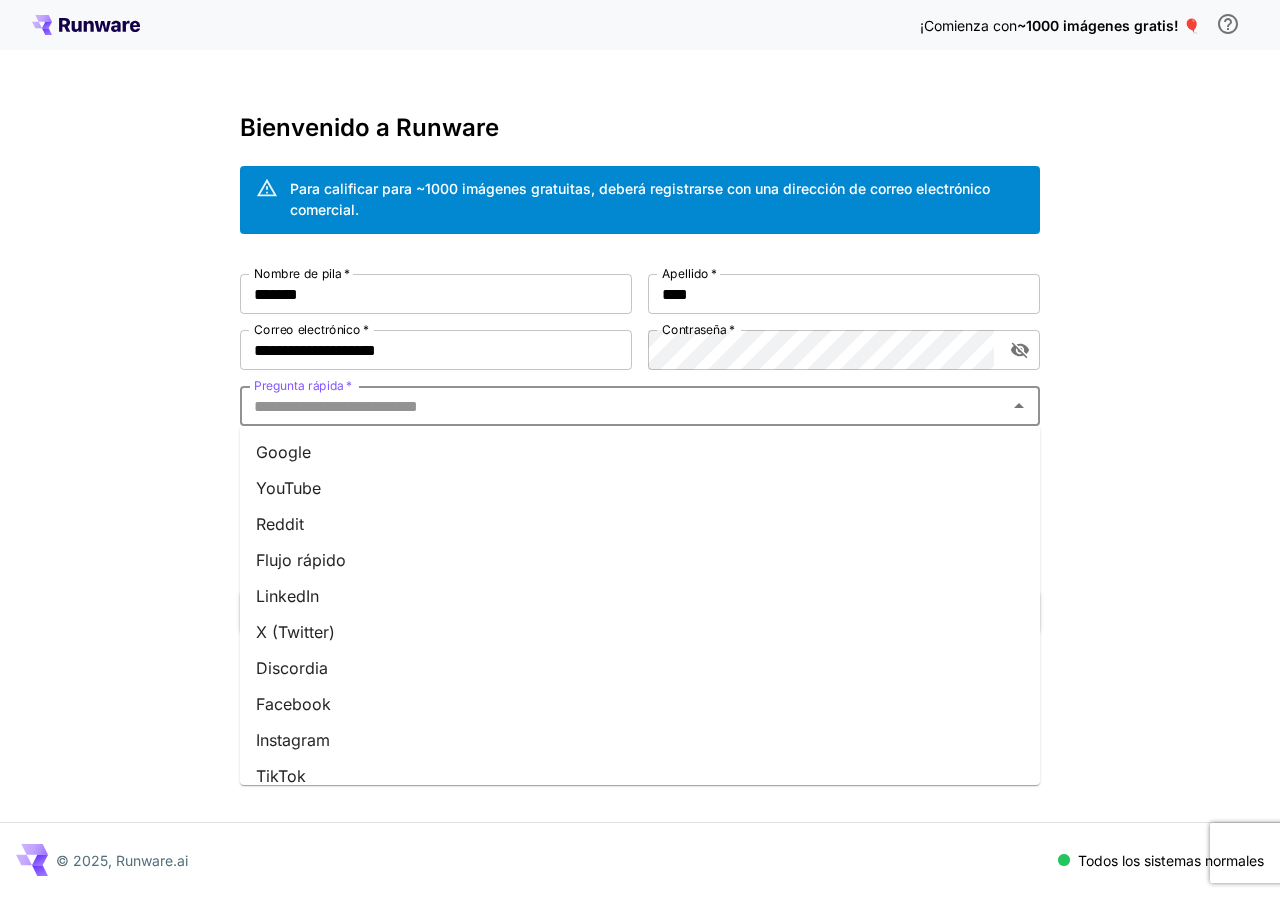 click on "Google" at bounding box center (640, 452) 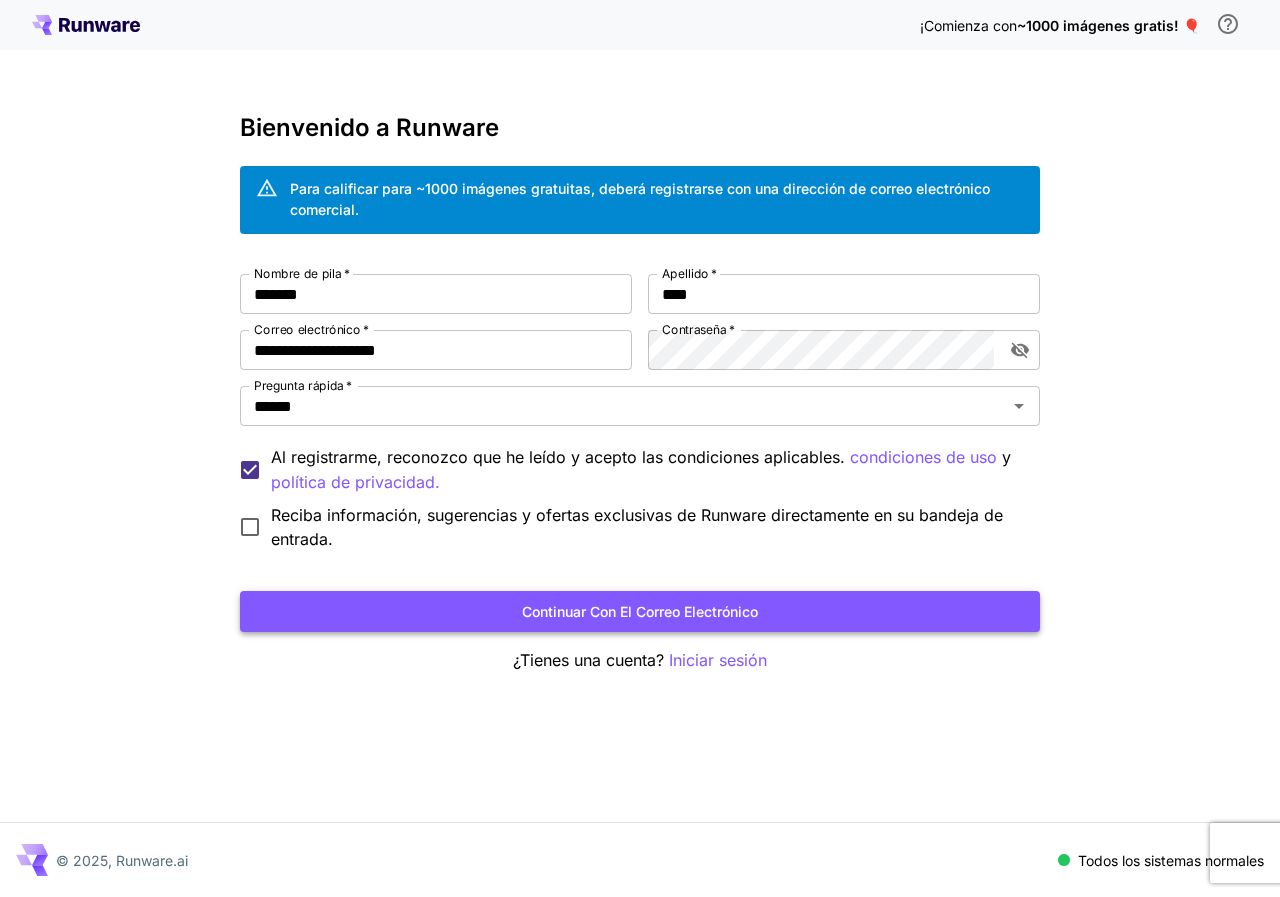 click on "Continuar con el correo electrónico" at bounding box center [640, 611] 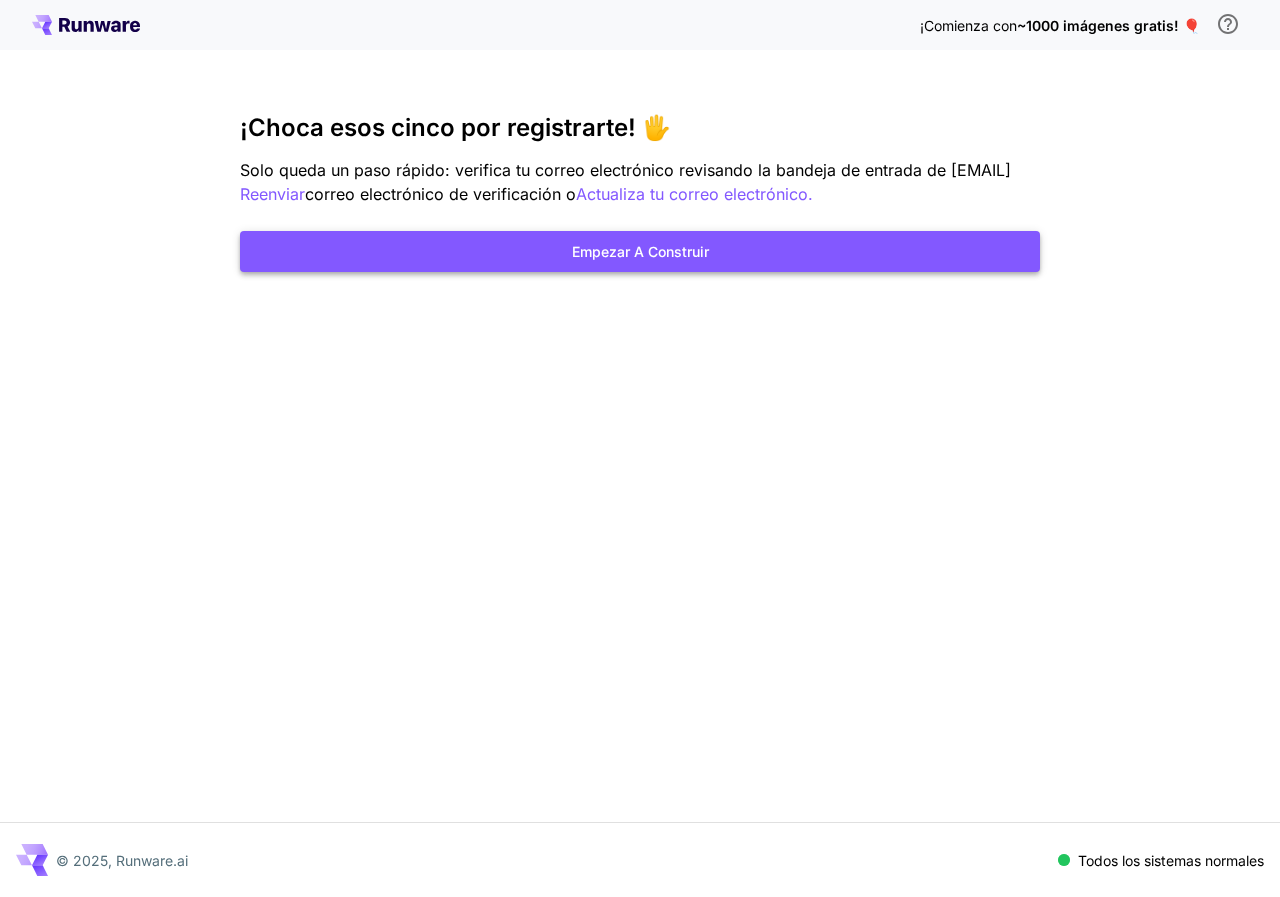 click on "Empezar a construir" at bounding box center [640, 251] 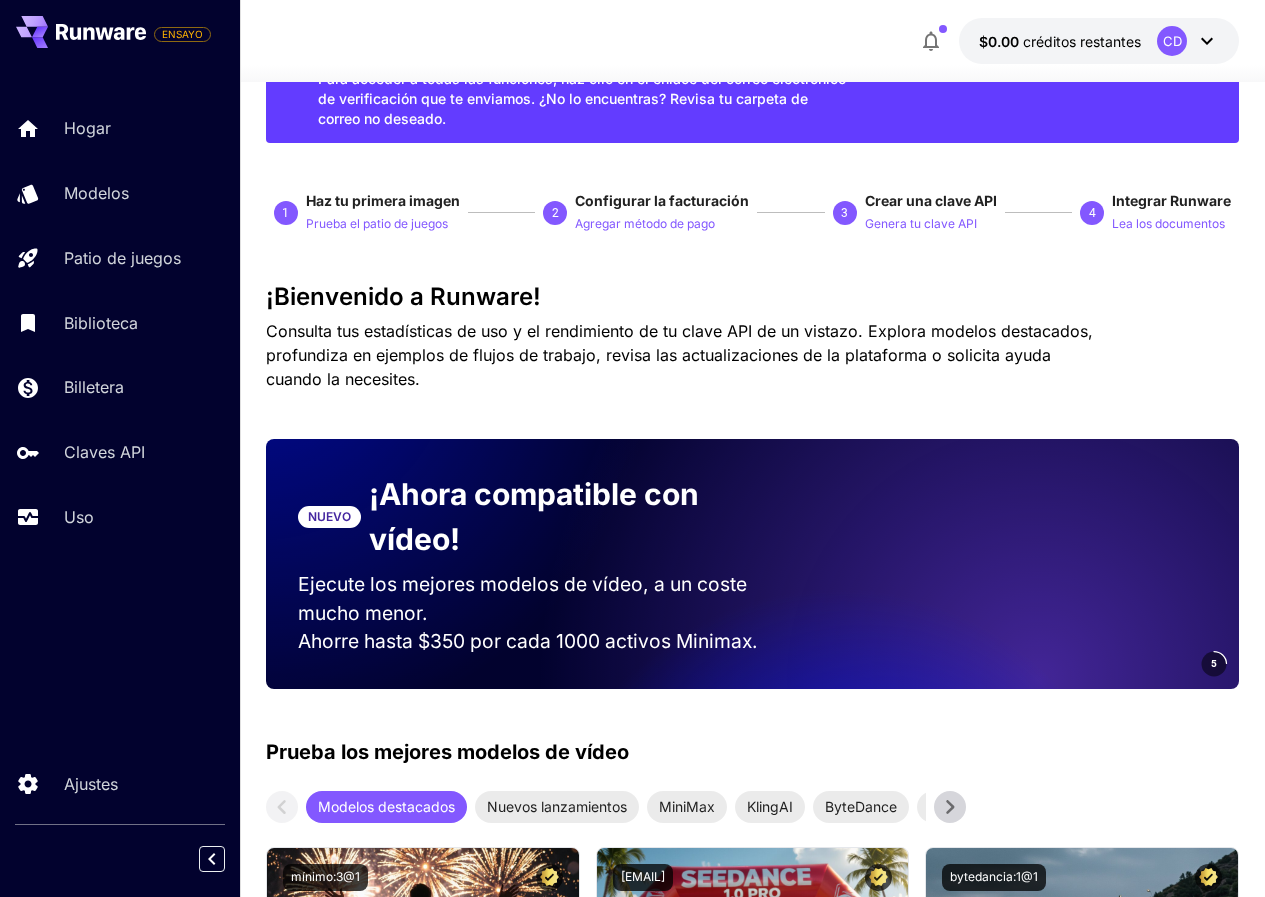 scroll, scrollTop: 100, scrollLeft: 0, axis: vertical 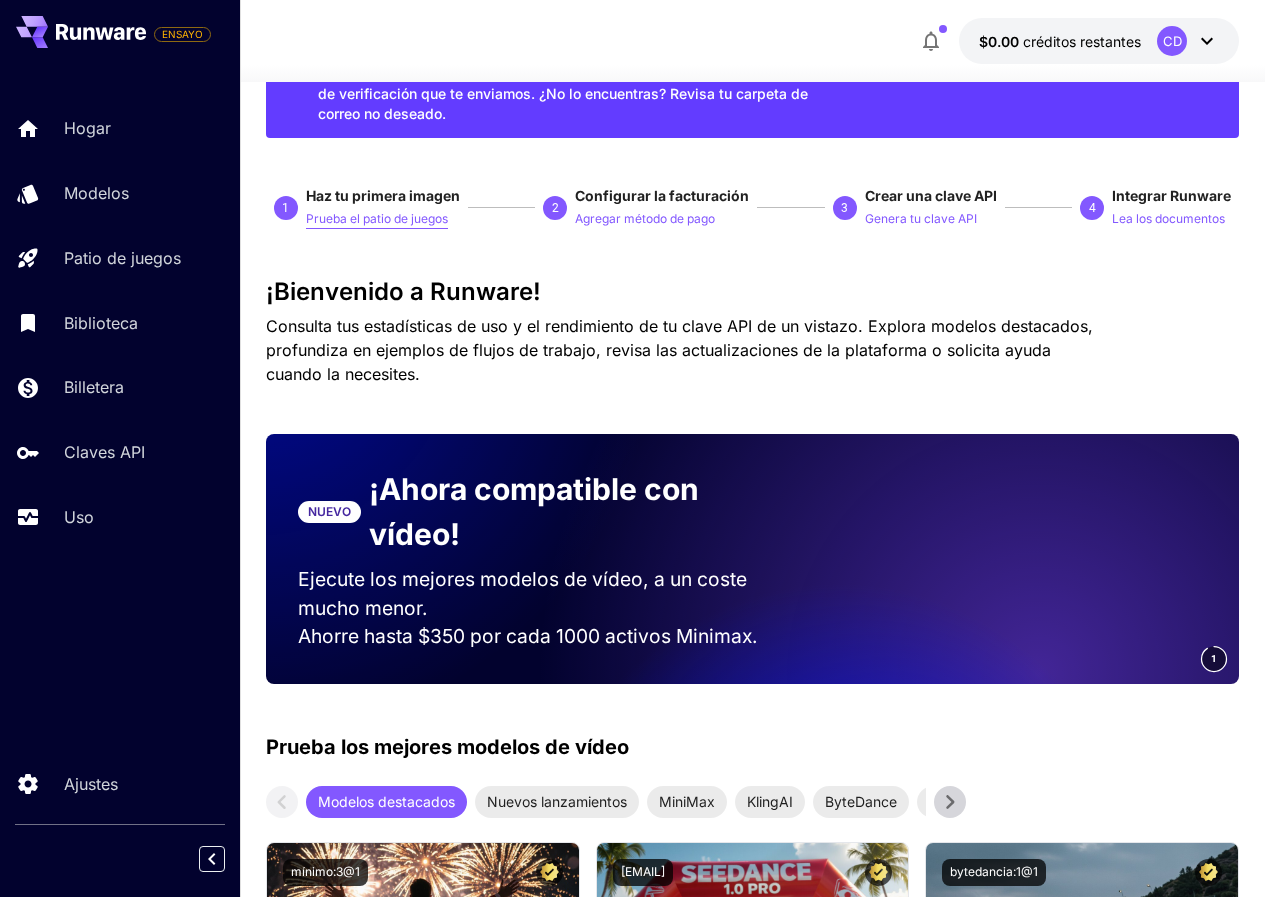 click on "Prueba el patio de juegos" at bounding box center [377, 218] 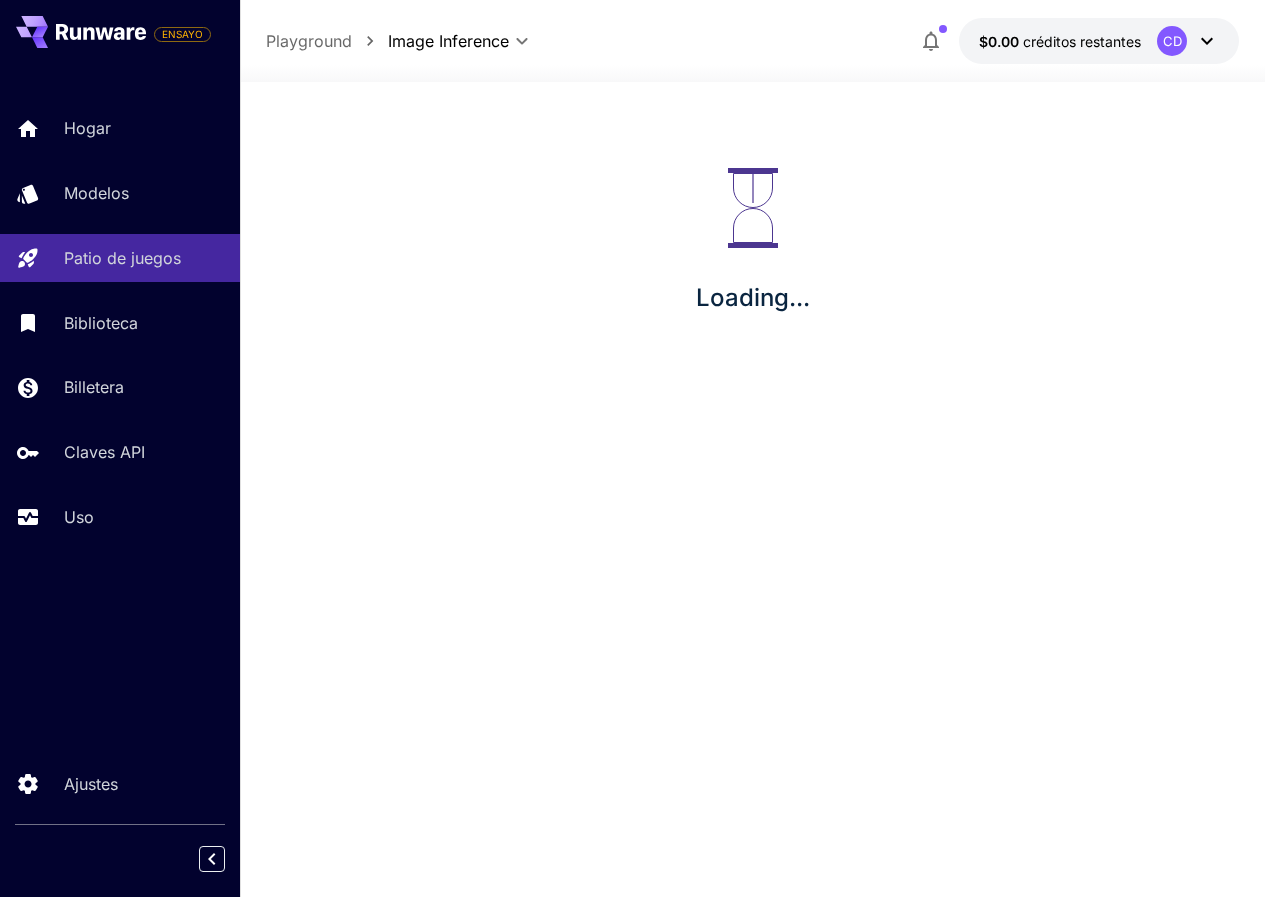 scroll, scrollTop: 0, scrollLeft: 0, axis: both 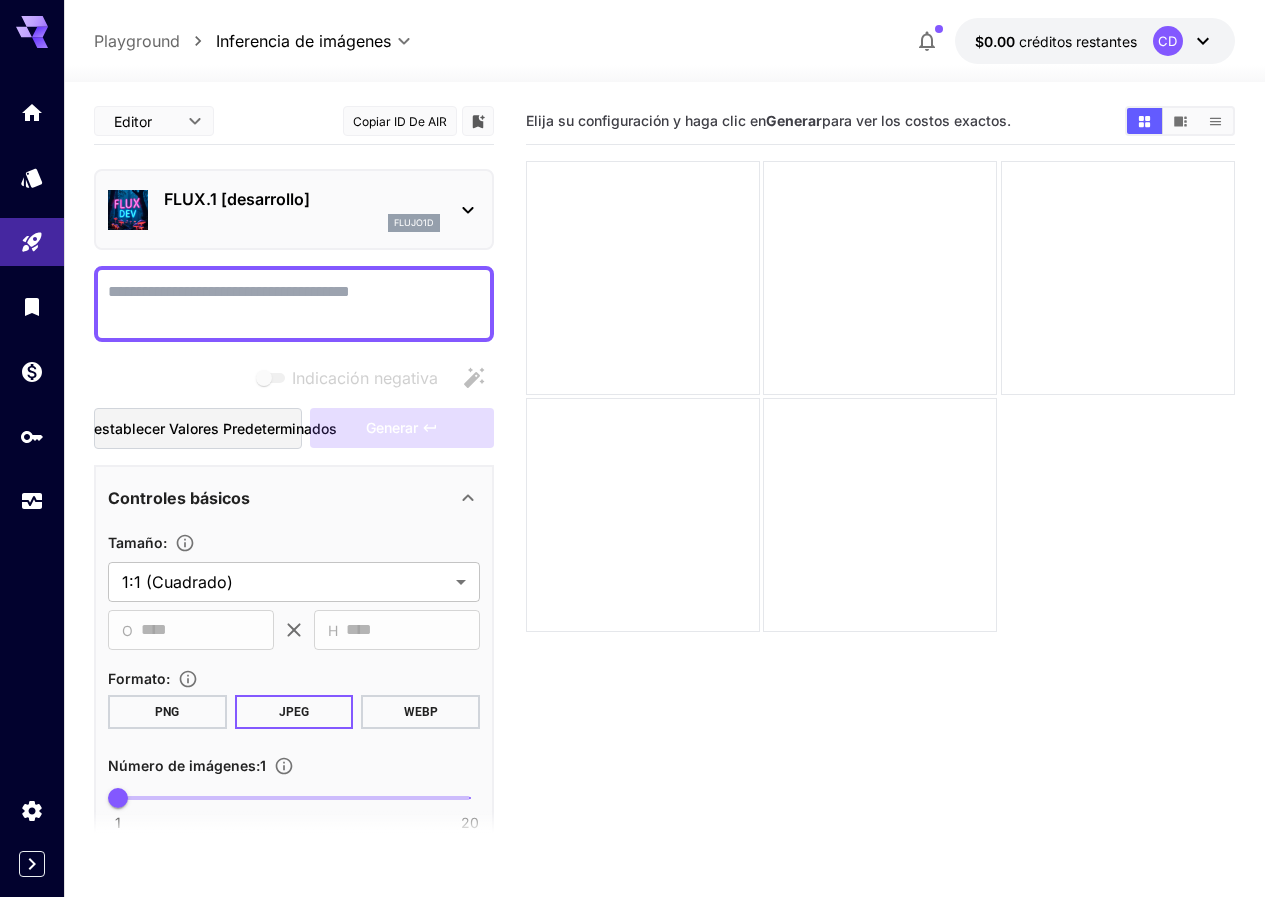 click on "Indicación negativa" at bounding box center (294, 304) 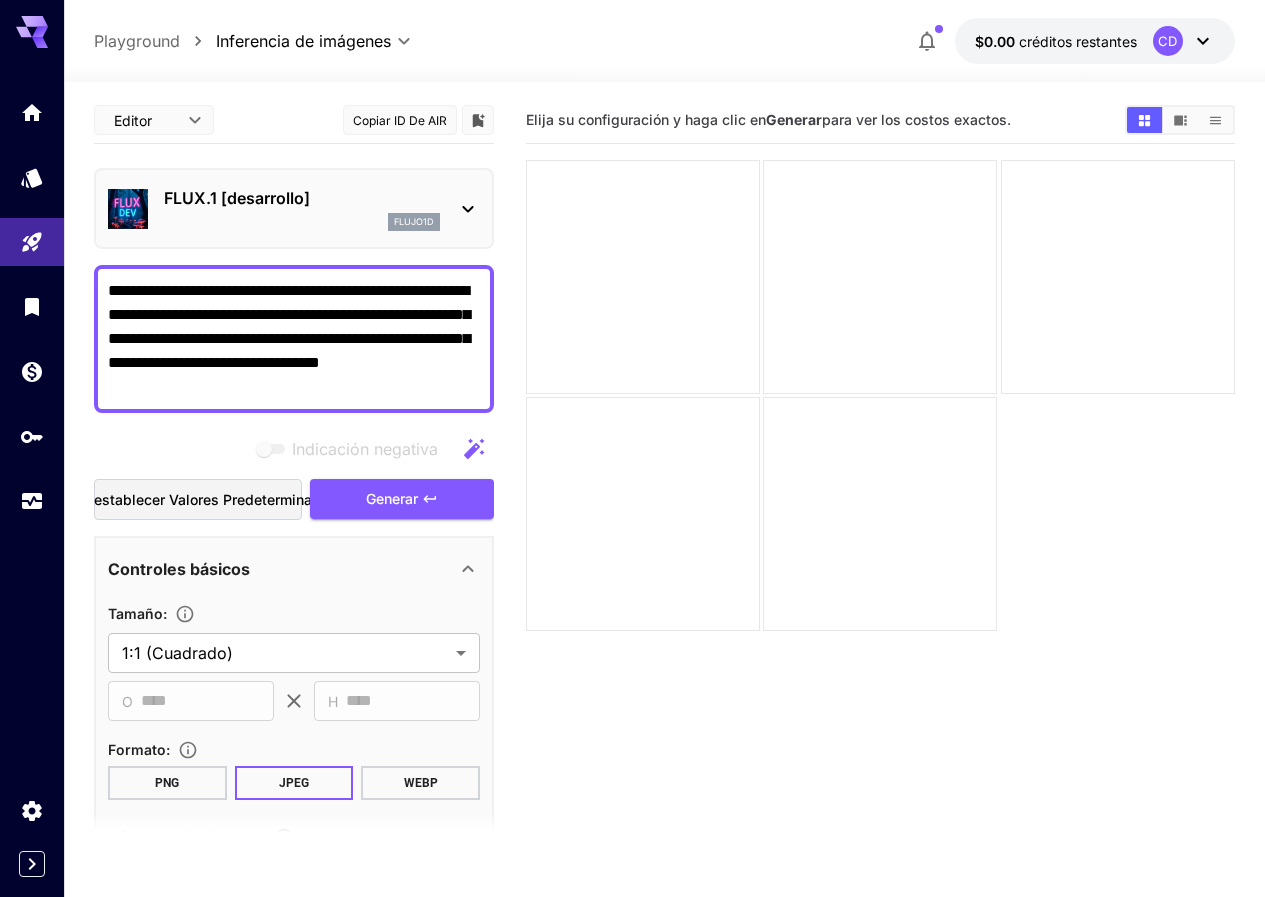 scroll, scrollTop: 0, scrollLeft: 0, axis: both 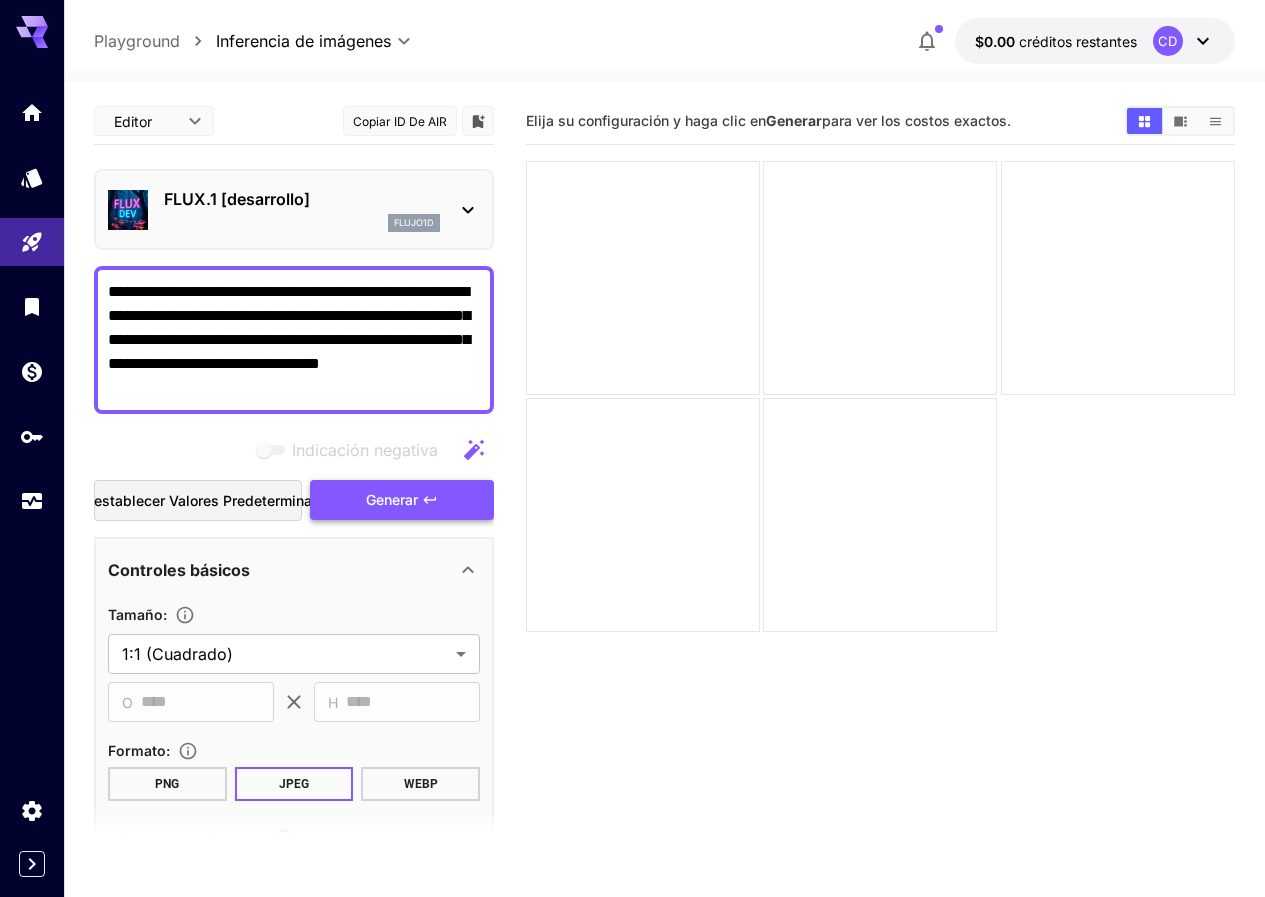 type on "**********" 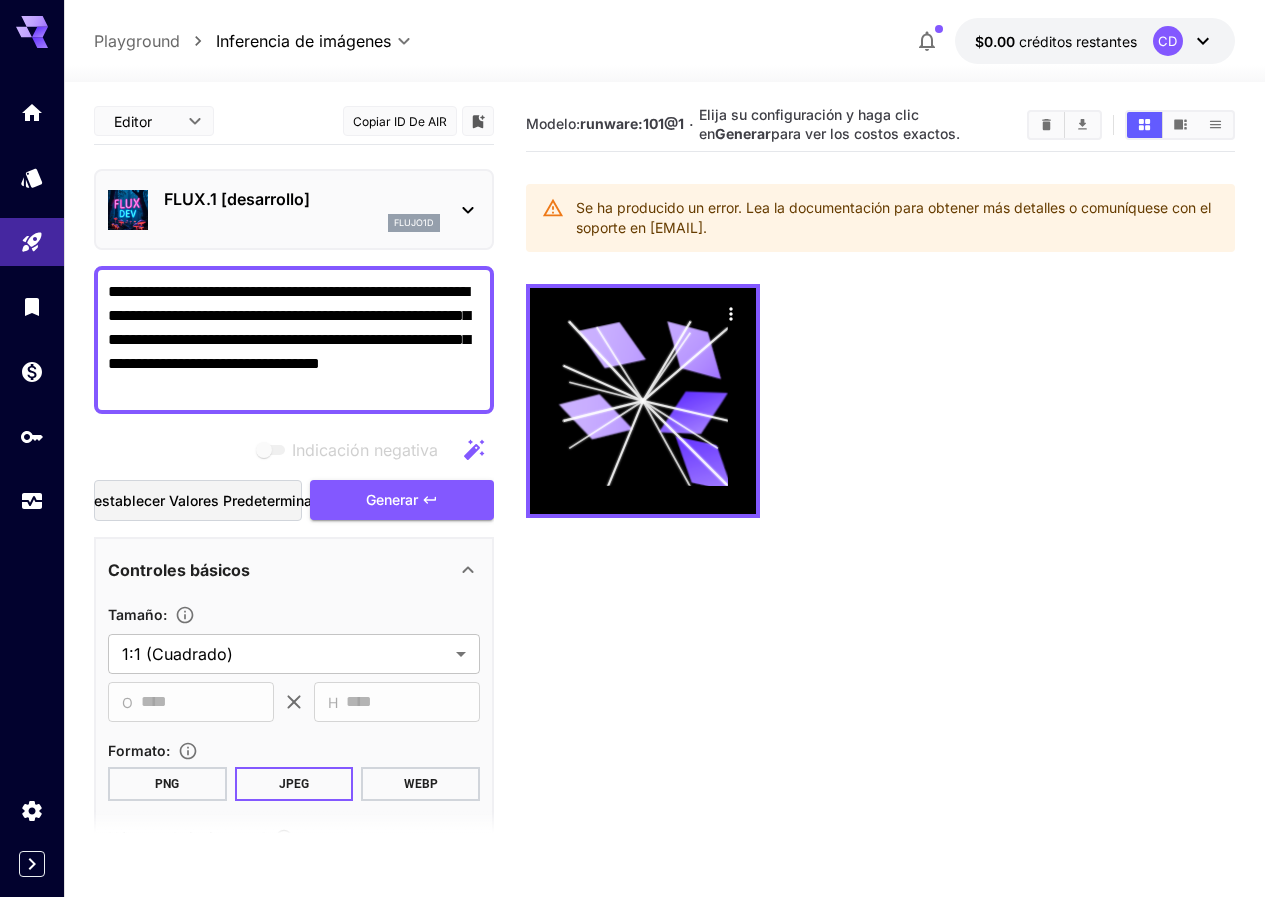 click 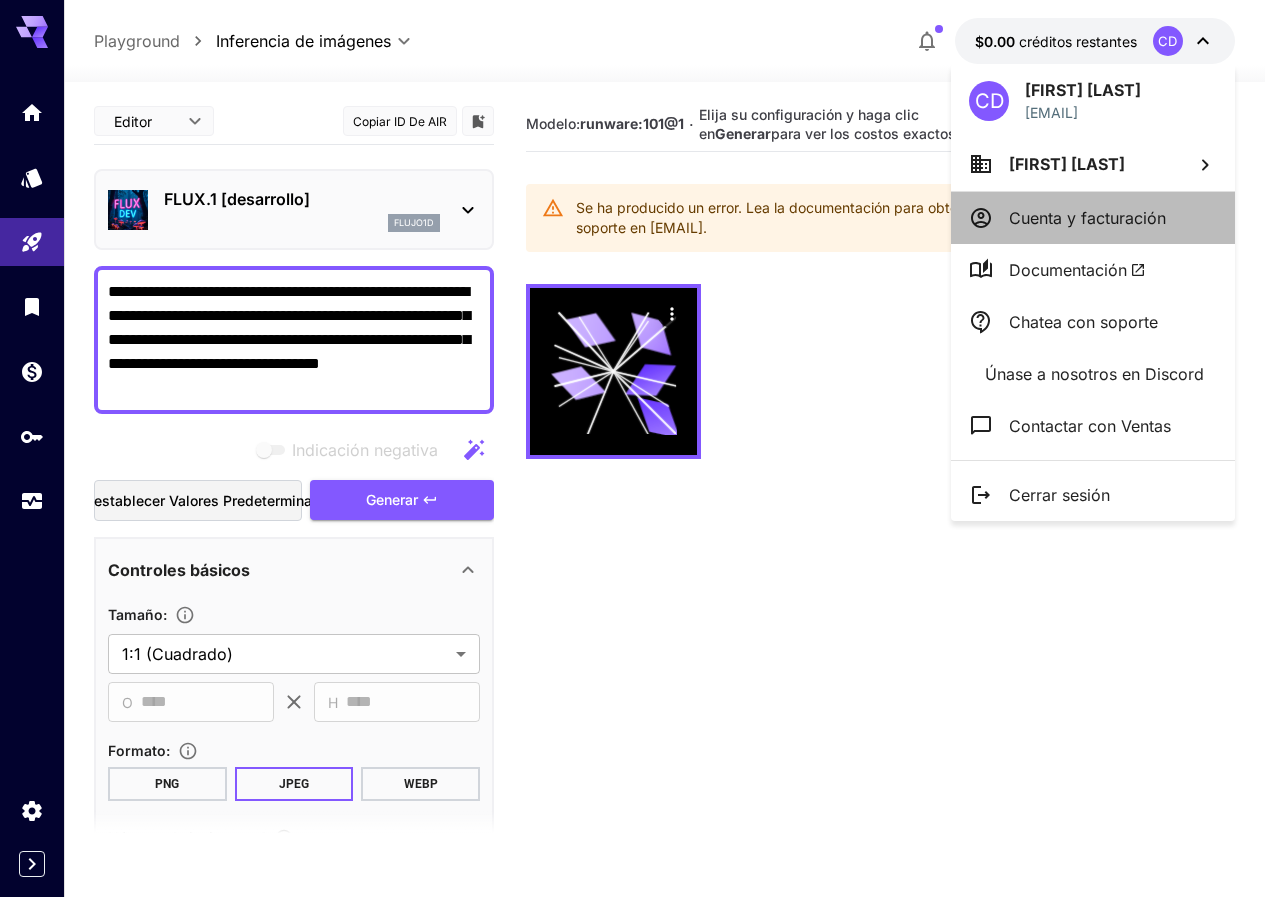 click on "Cuenta y facturación" at bounding box center (1087, 218) 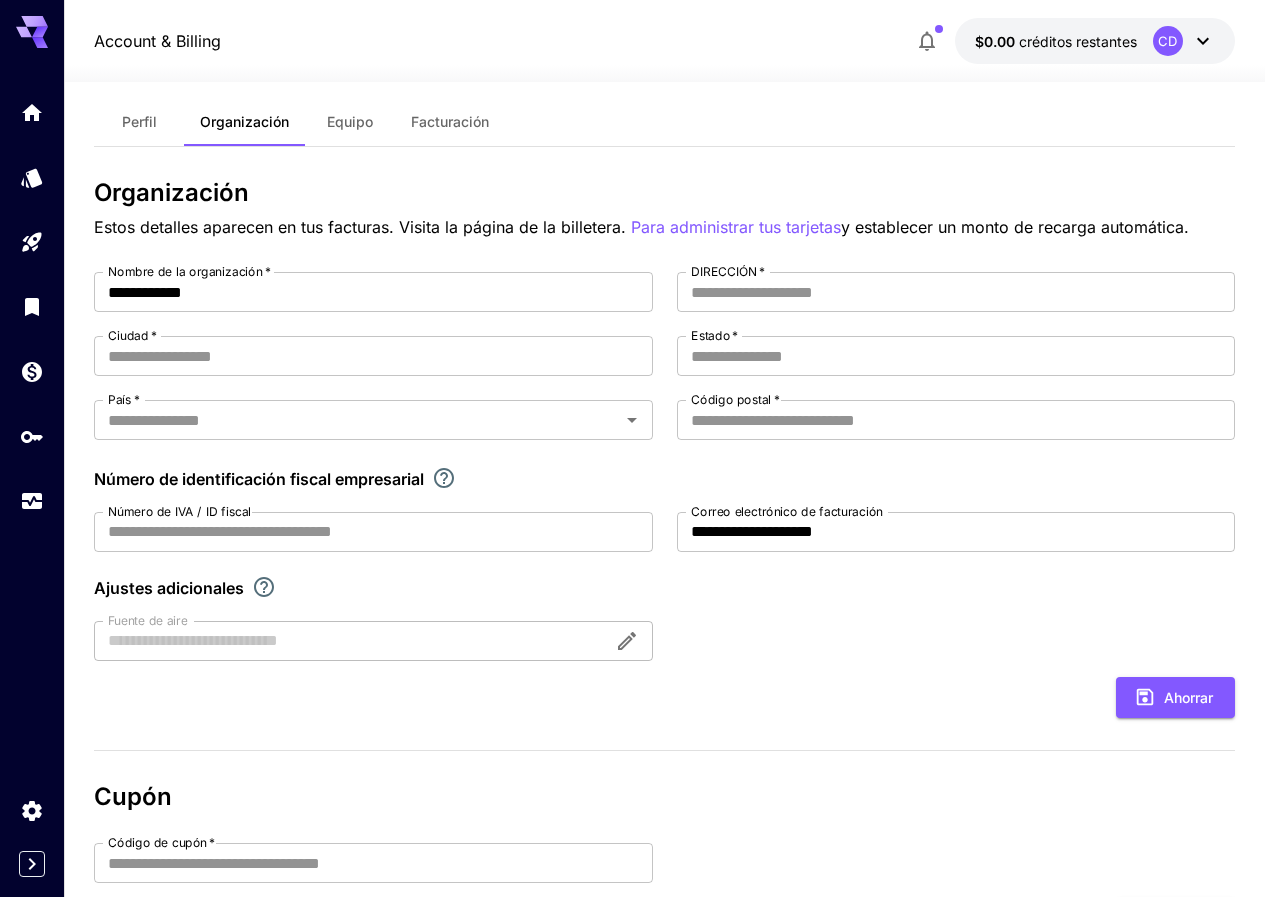 scroll, scrollTop: 0, scrollLeft: 0, axis: both 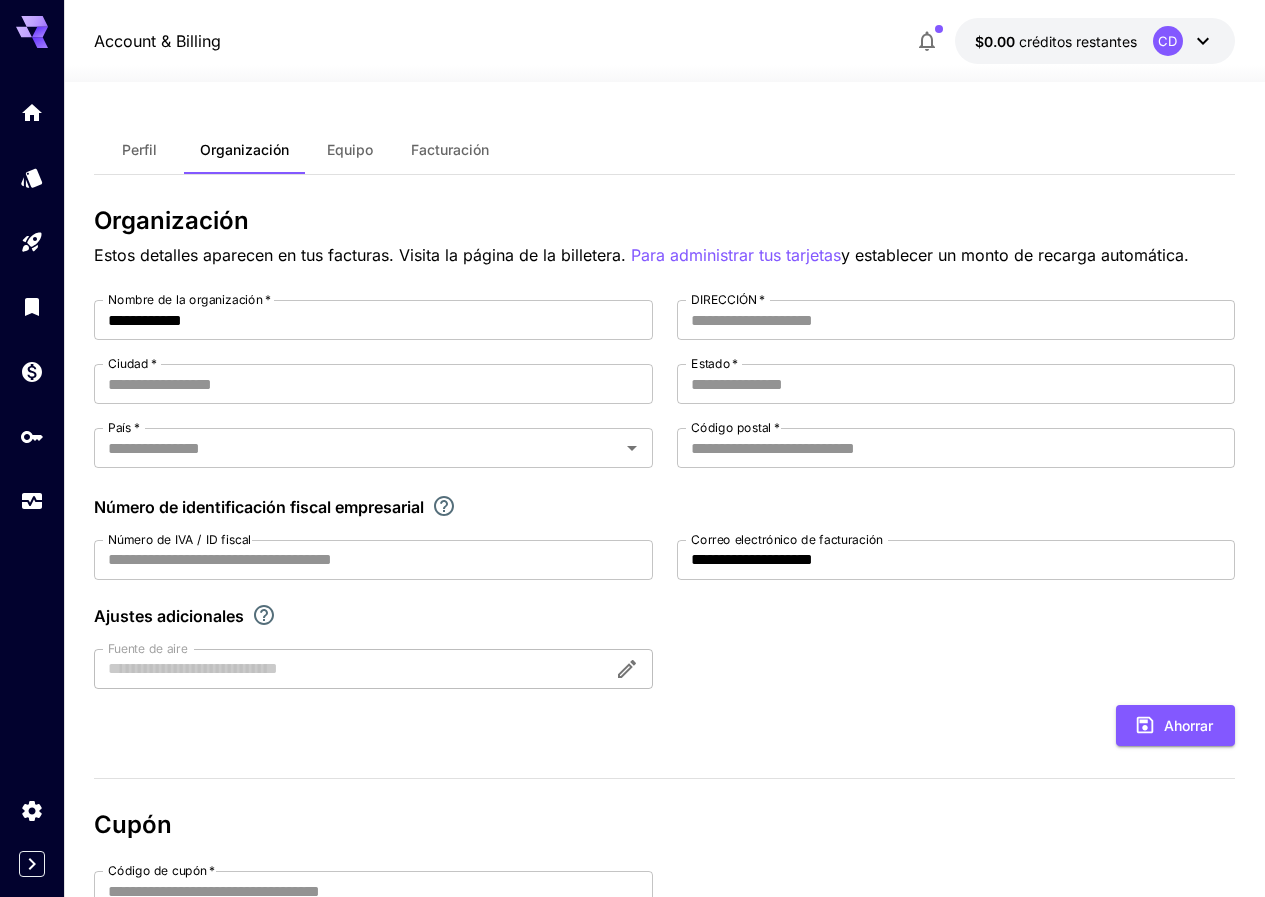 click on "Perfil" at bounding box center (139, 150) 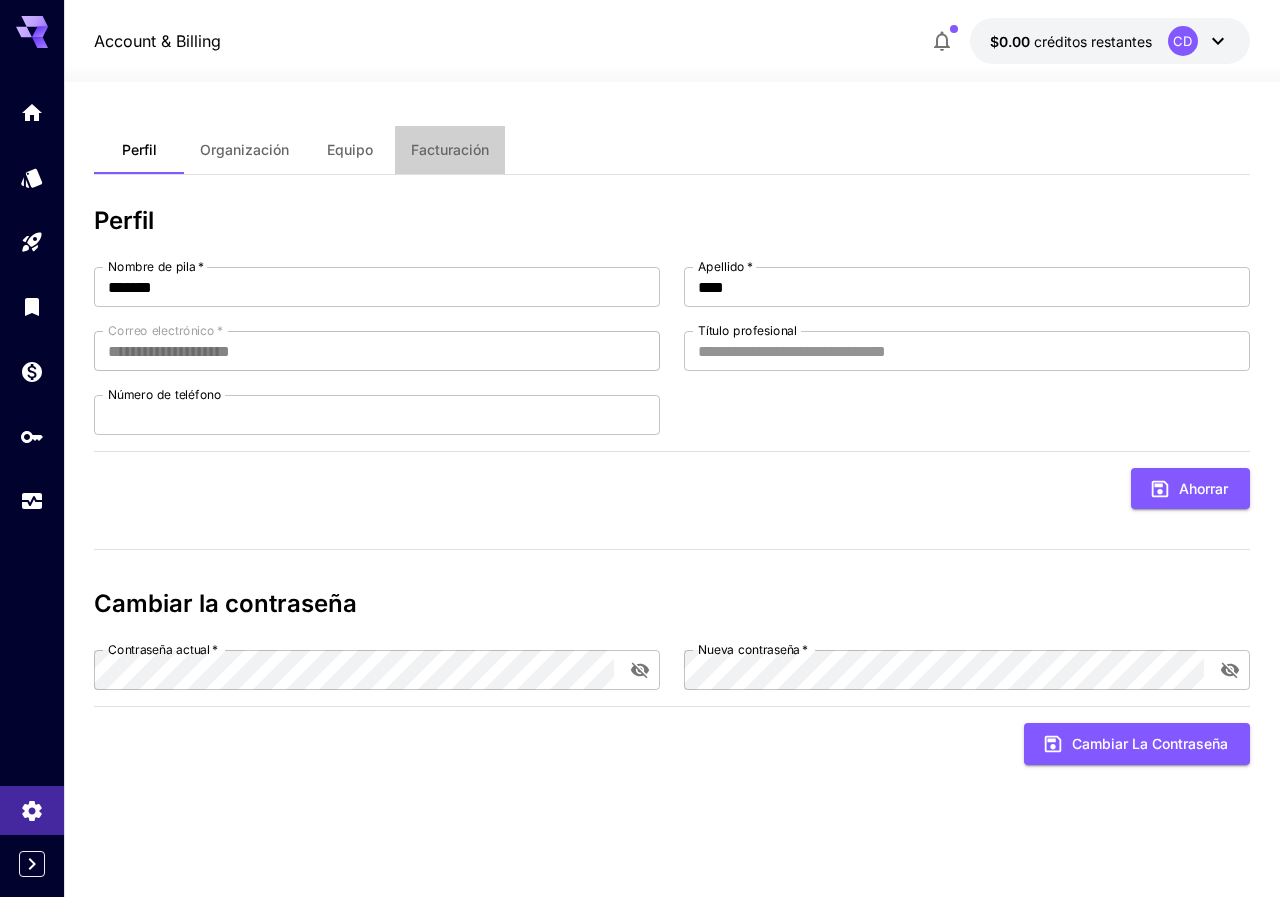 click on "Facturación" at bounding box center [450, 149] 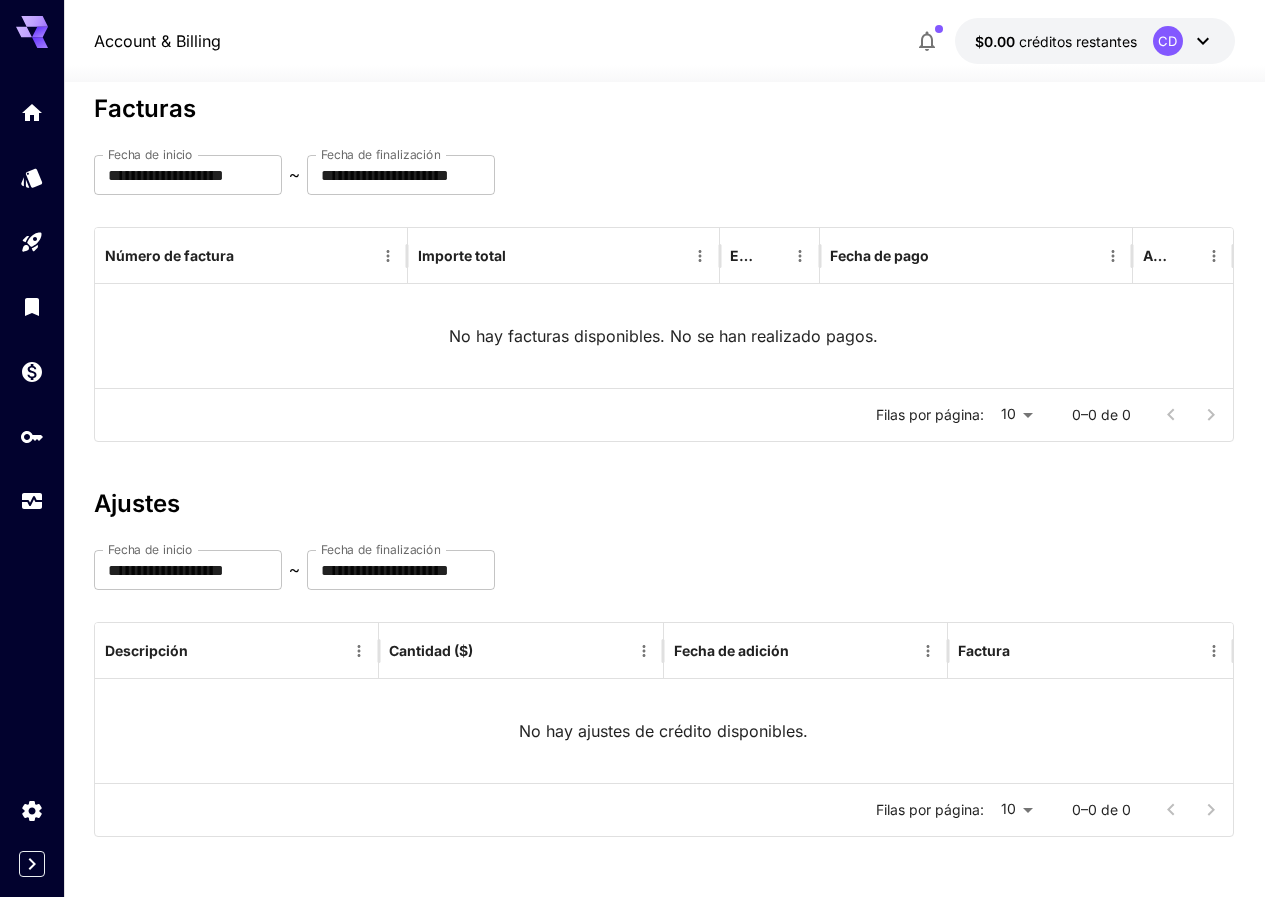 scroll, scrollTop: 0, scrollLeft: 0, axis: both 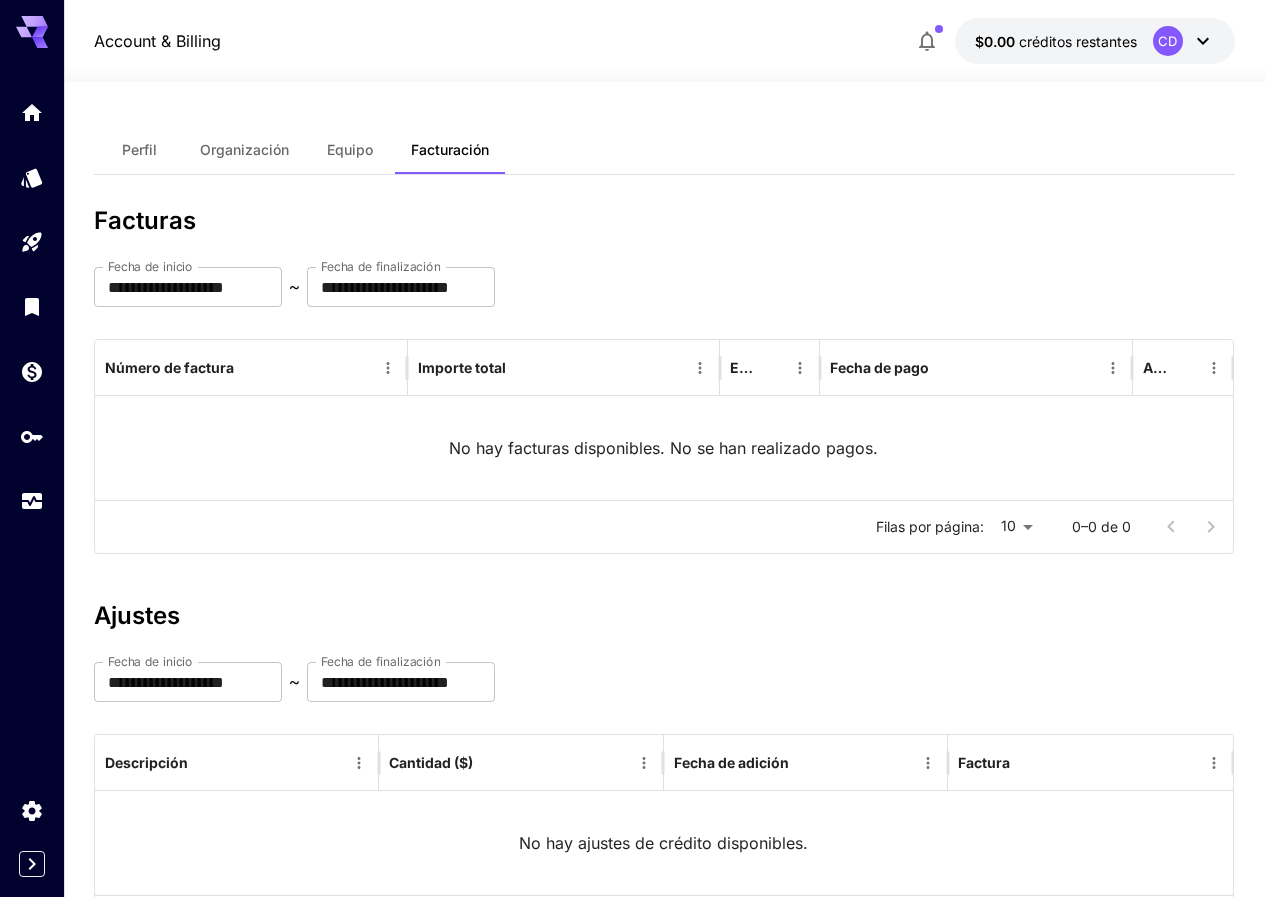 click on "Equipo" at bounding box center [350, 149] 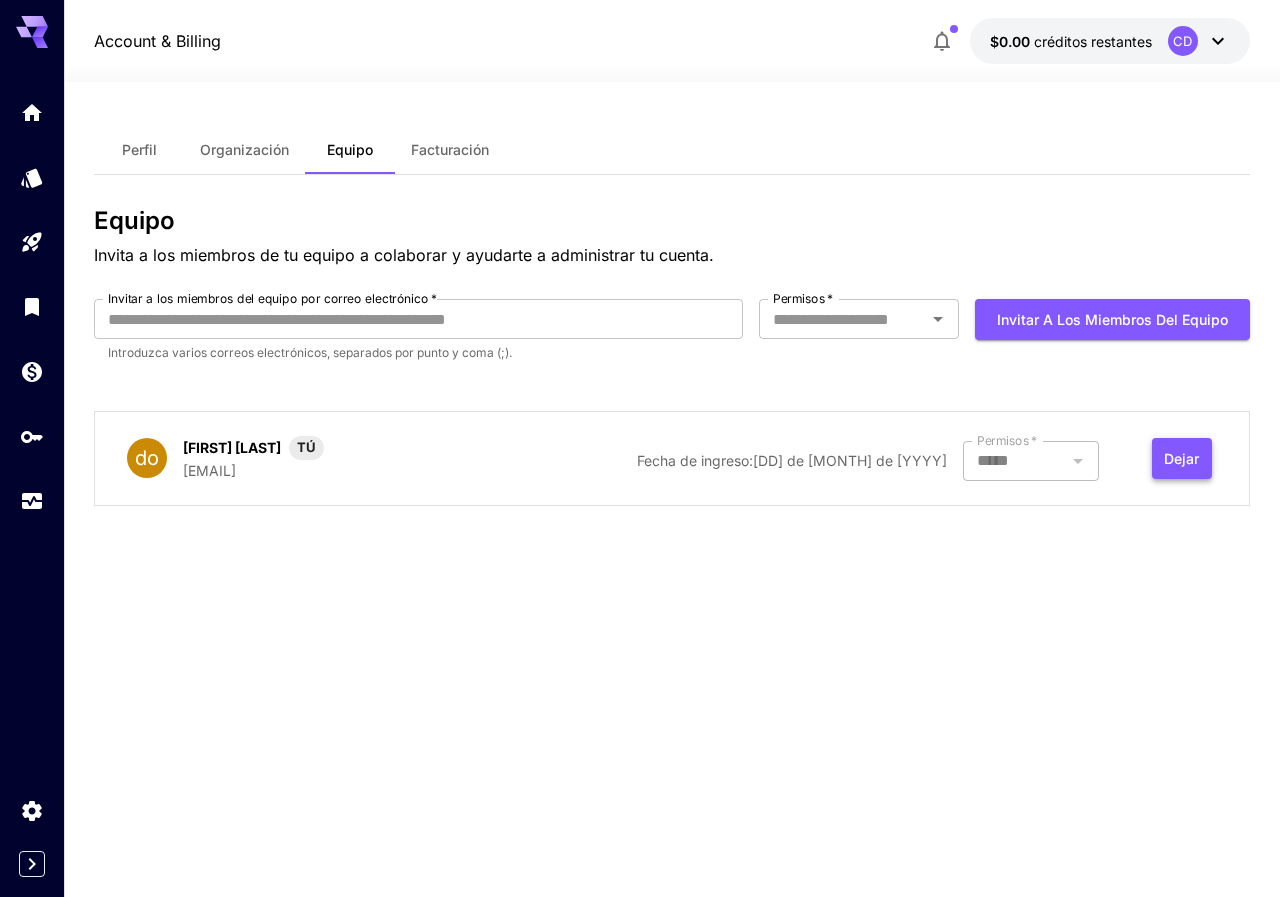 click on "Dejar" at bounding box center [1181, 458] 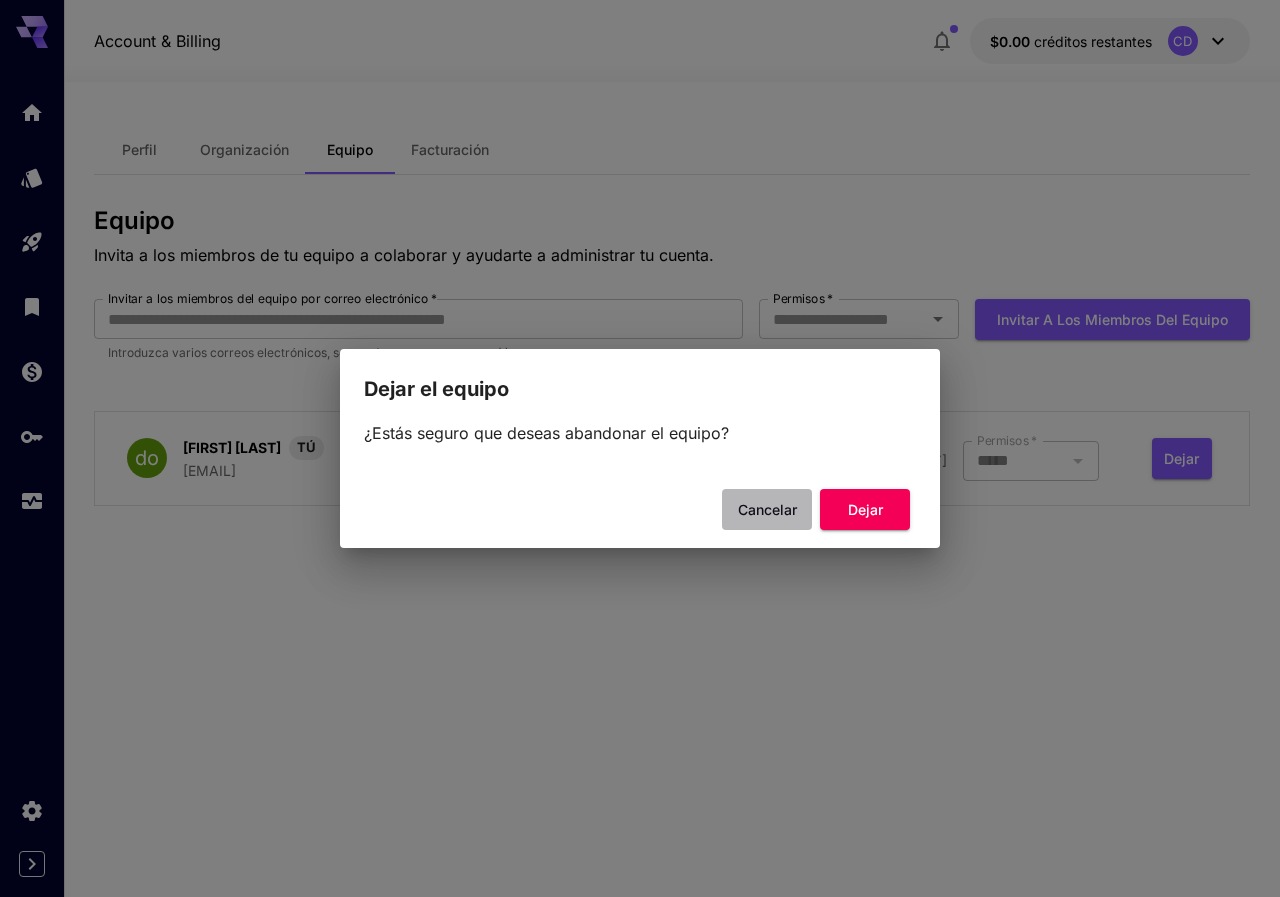 click on "Cancelar" at bounding box center [767, 509] 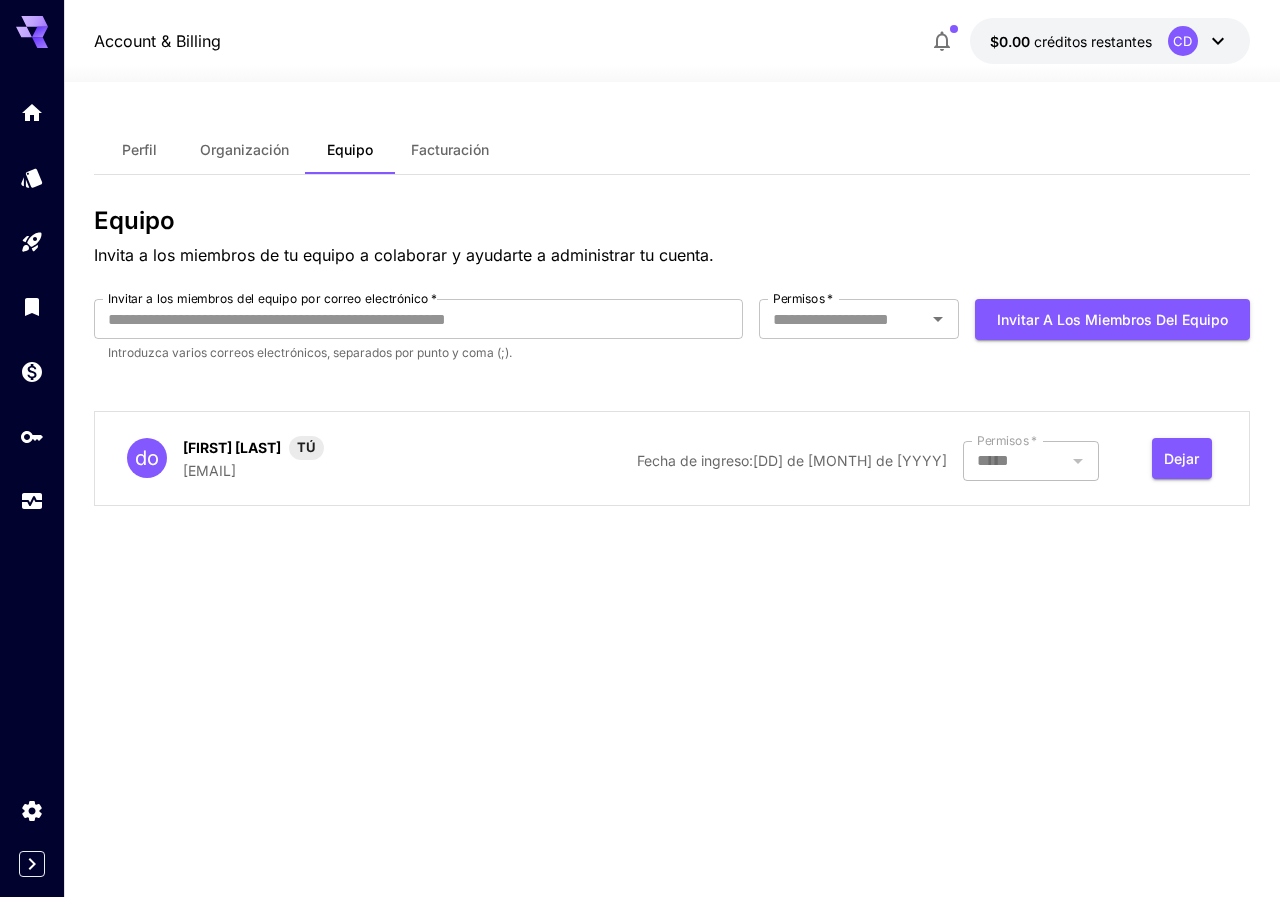 click at bounding box center (1031, 461) 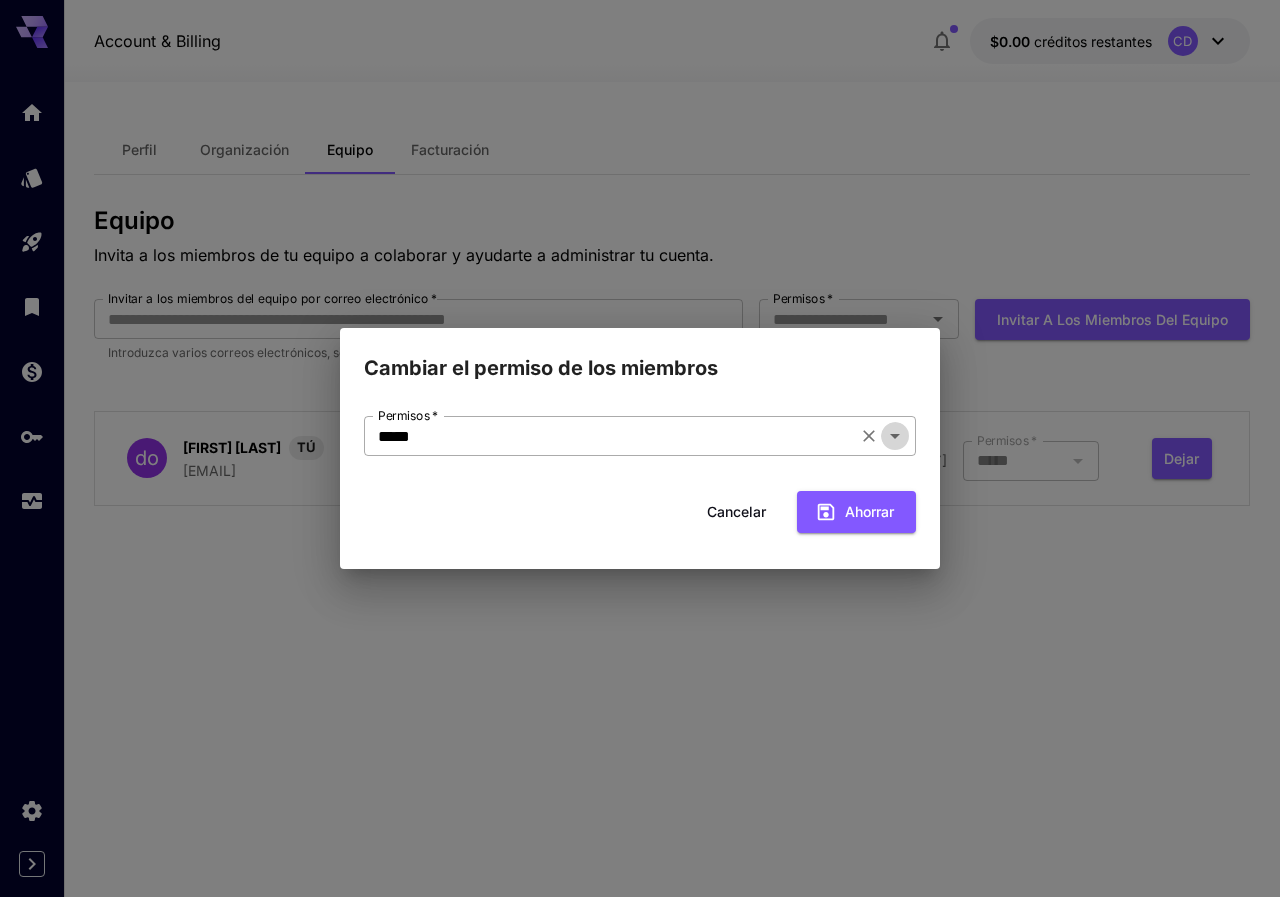 click 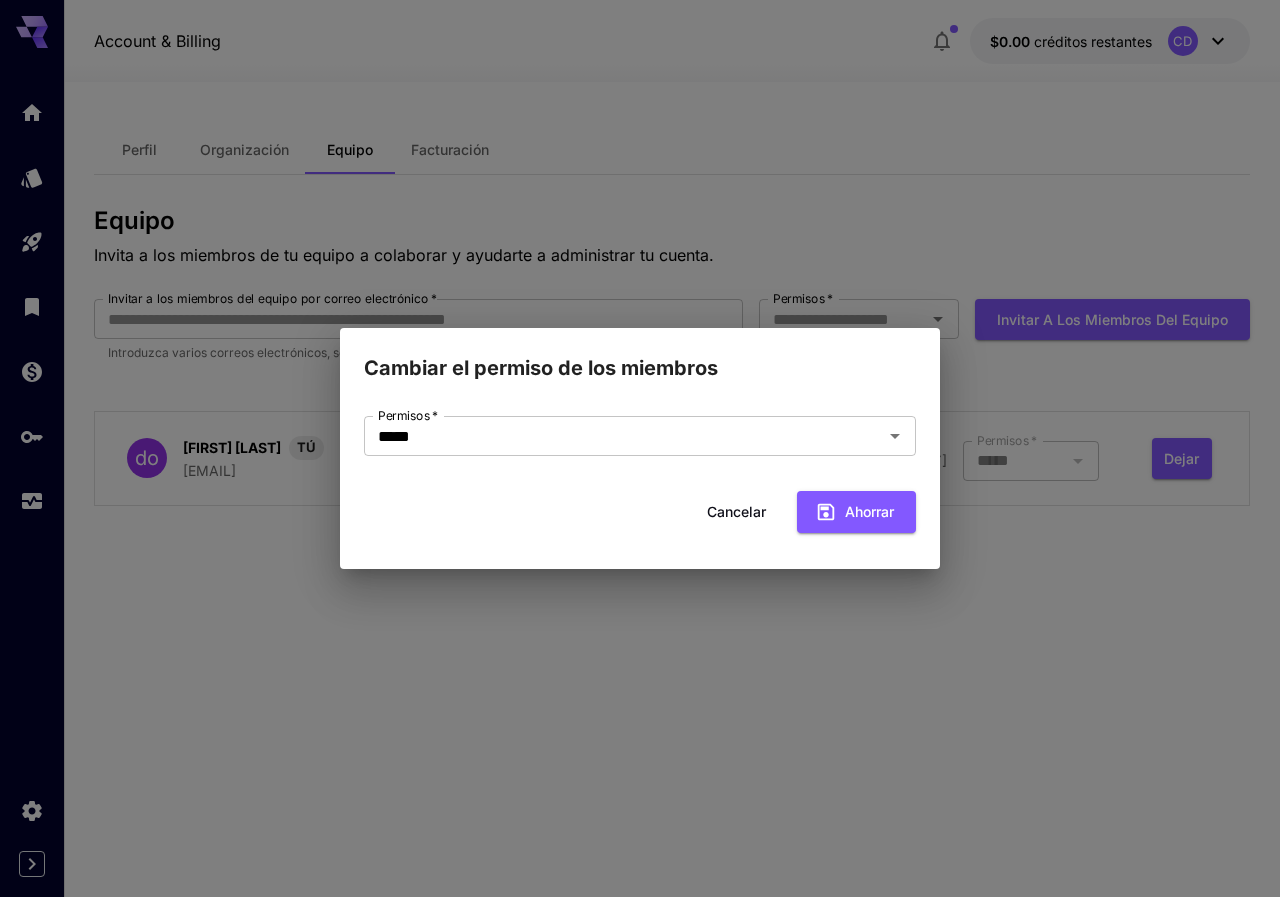 click on "Cambiar el permiso de los miembros Permisos    * ***** Permisos    * Cancelar Ahorrar" at bounding box center [640, 448] 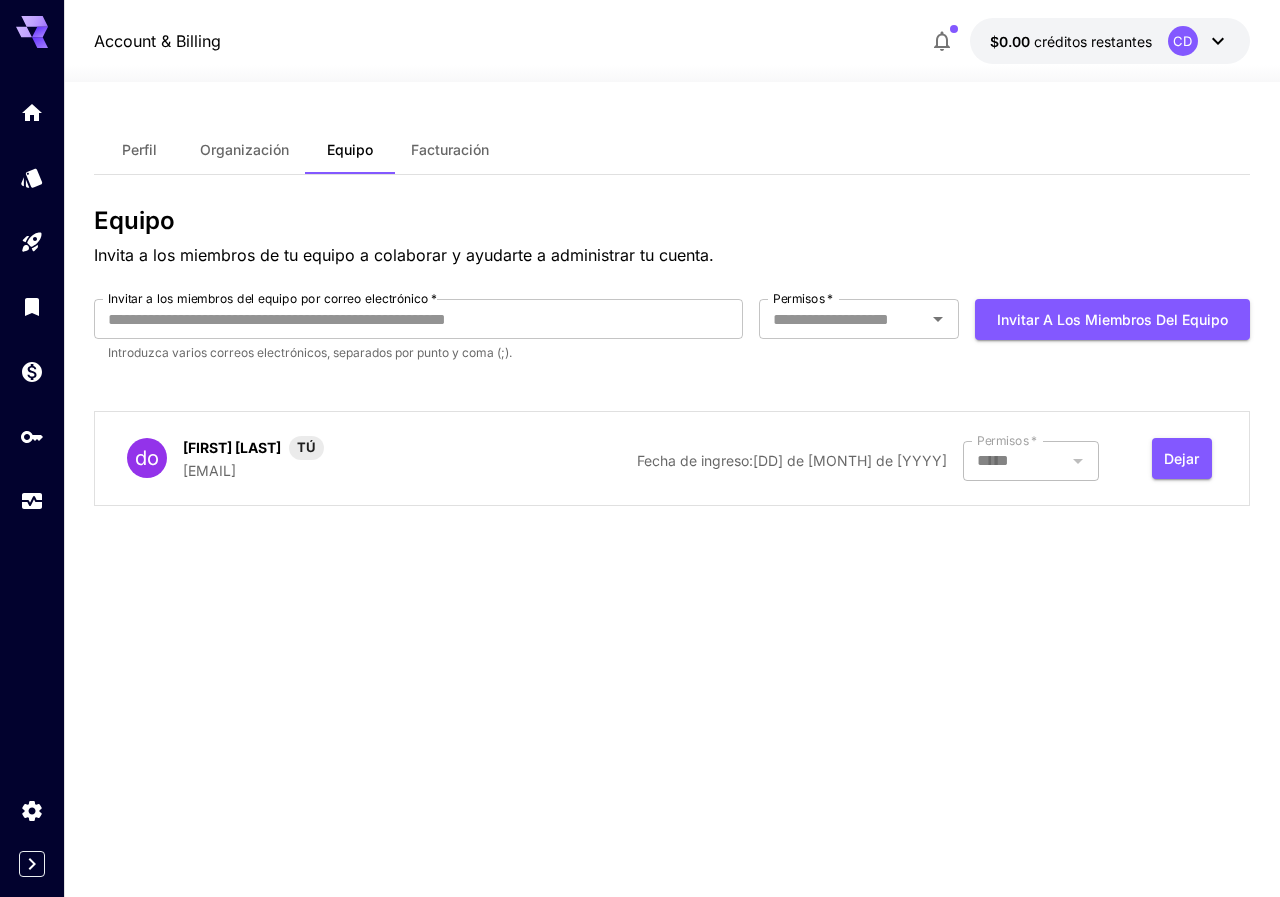 click on "Facturación" at bounding box center [450, 150] 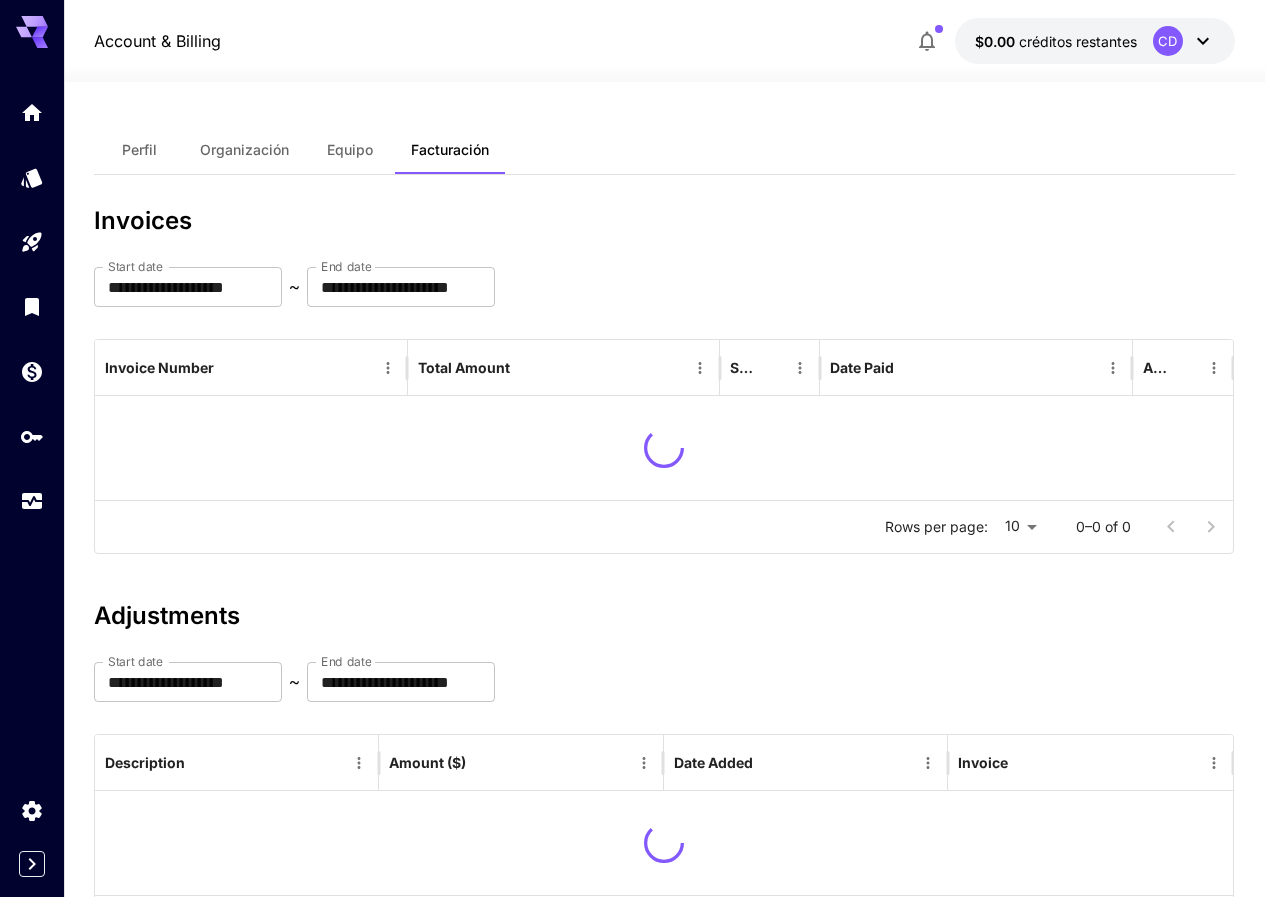 click on "Organización" at bounding box center (244, 149) 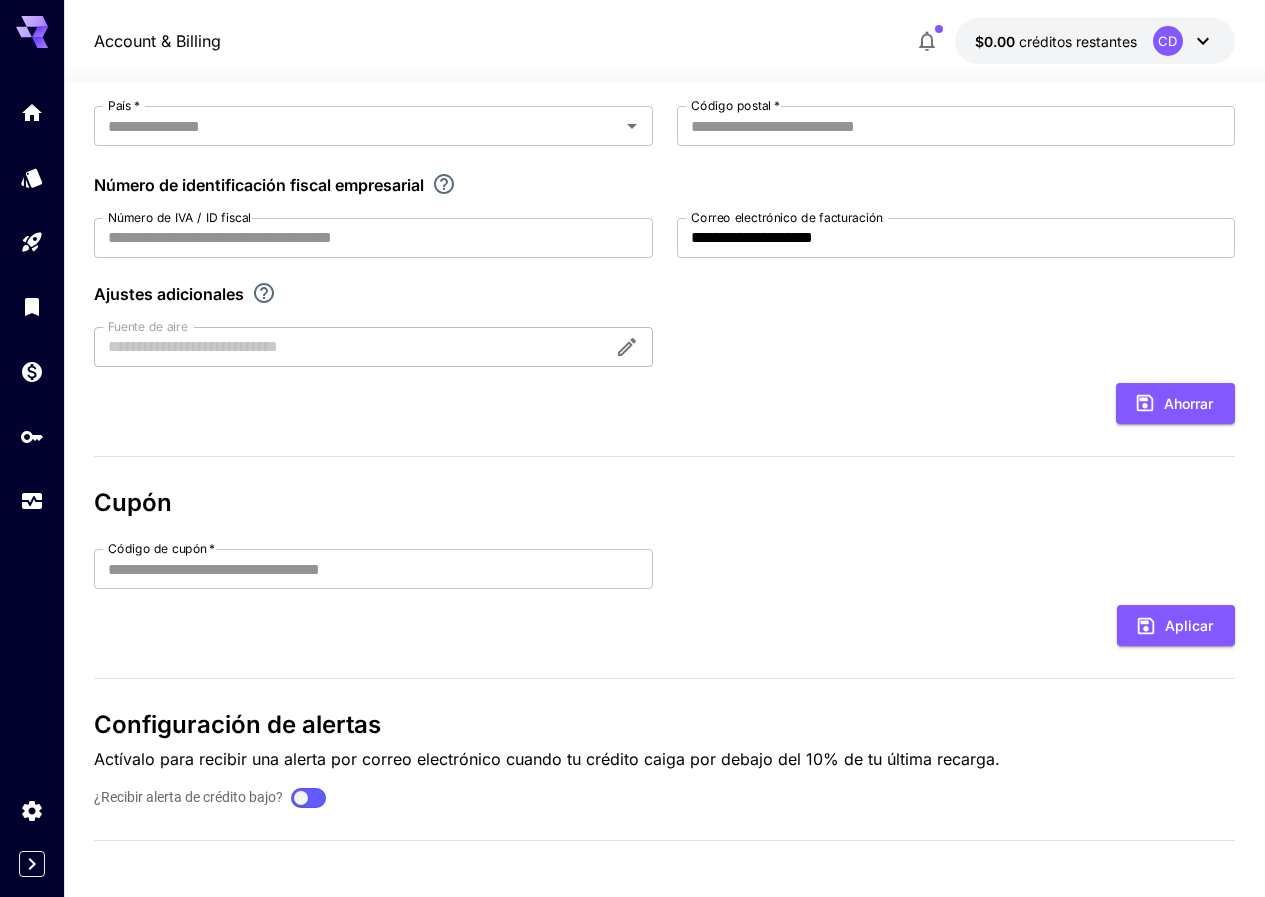 scroll, scrollTop: 326, scrollLeft: 0, axis: vertical 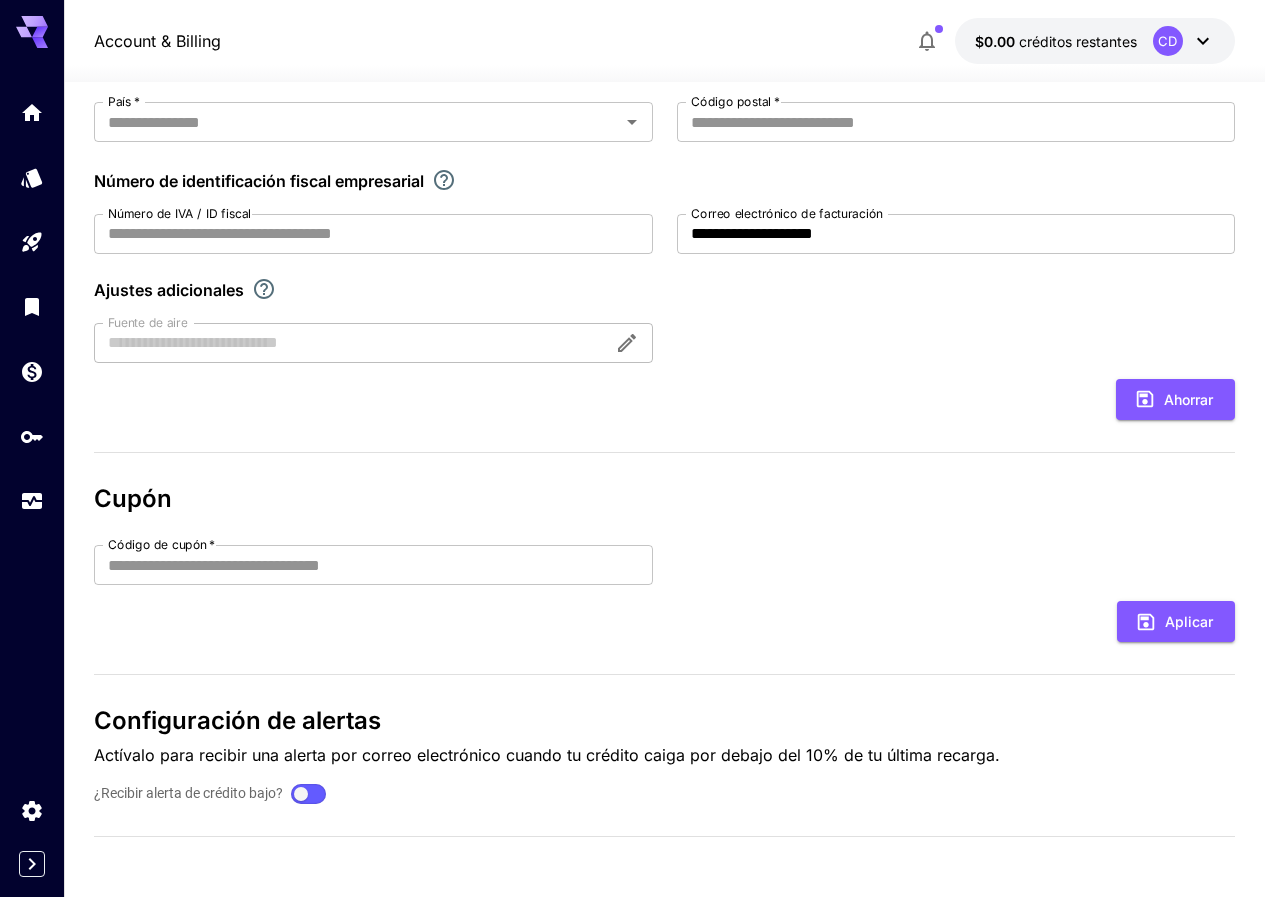 click at bounding box center (308, 794) 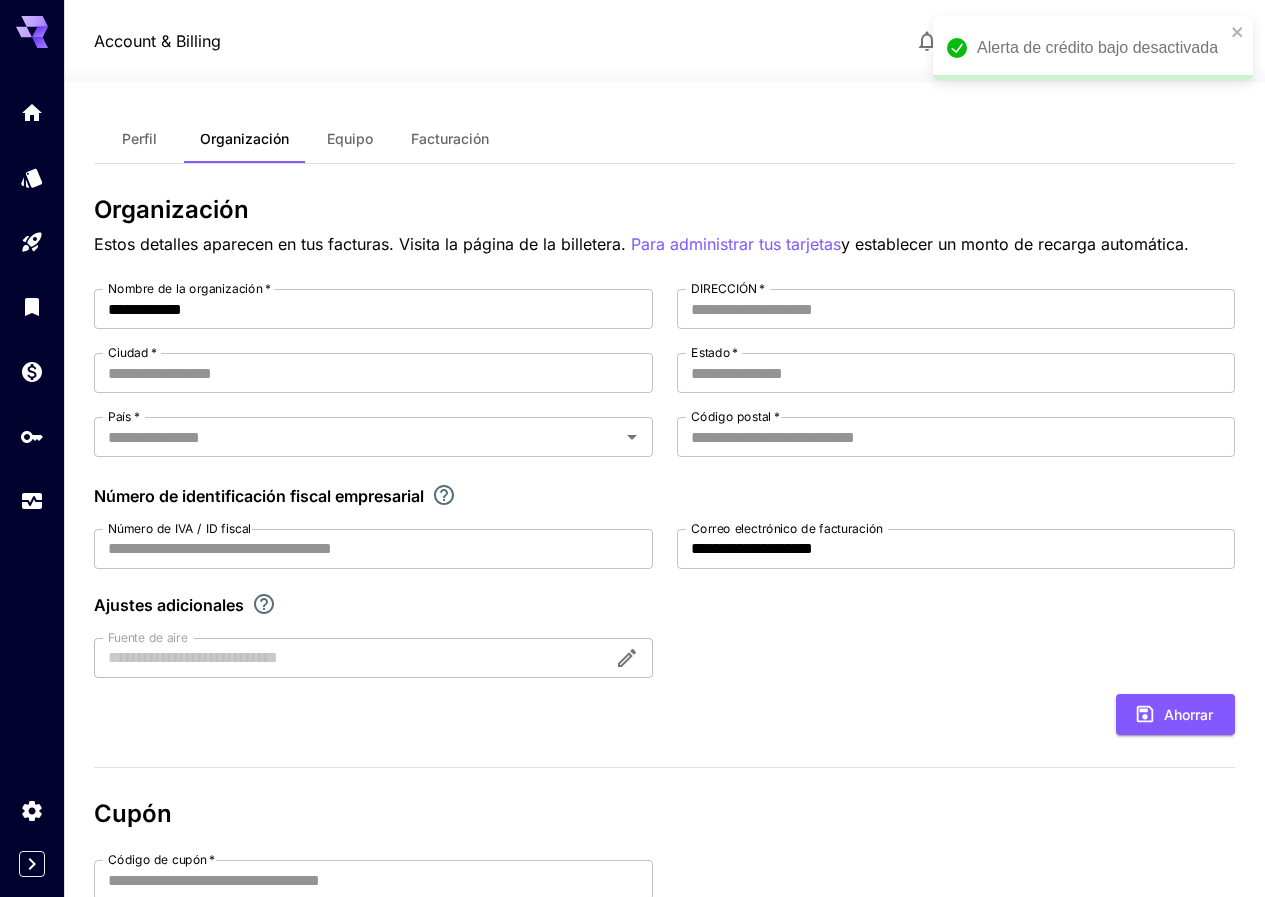 scroll, scrollTop: 0, scrollLeft: 0, axis: both 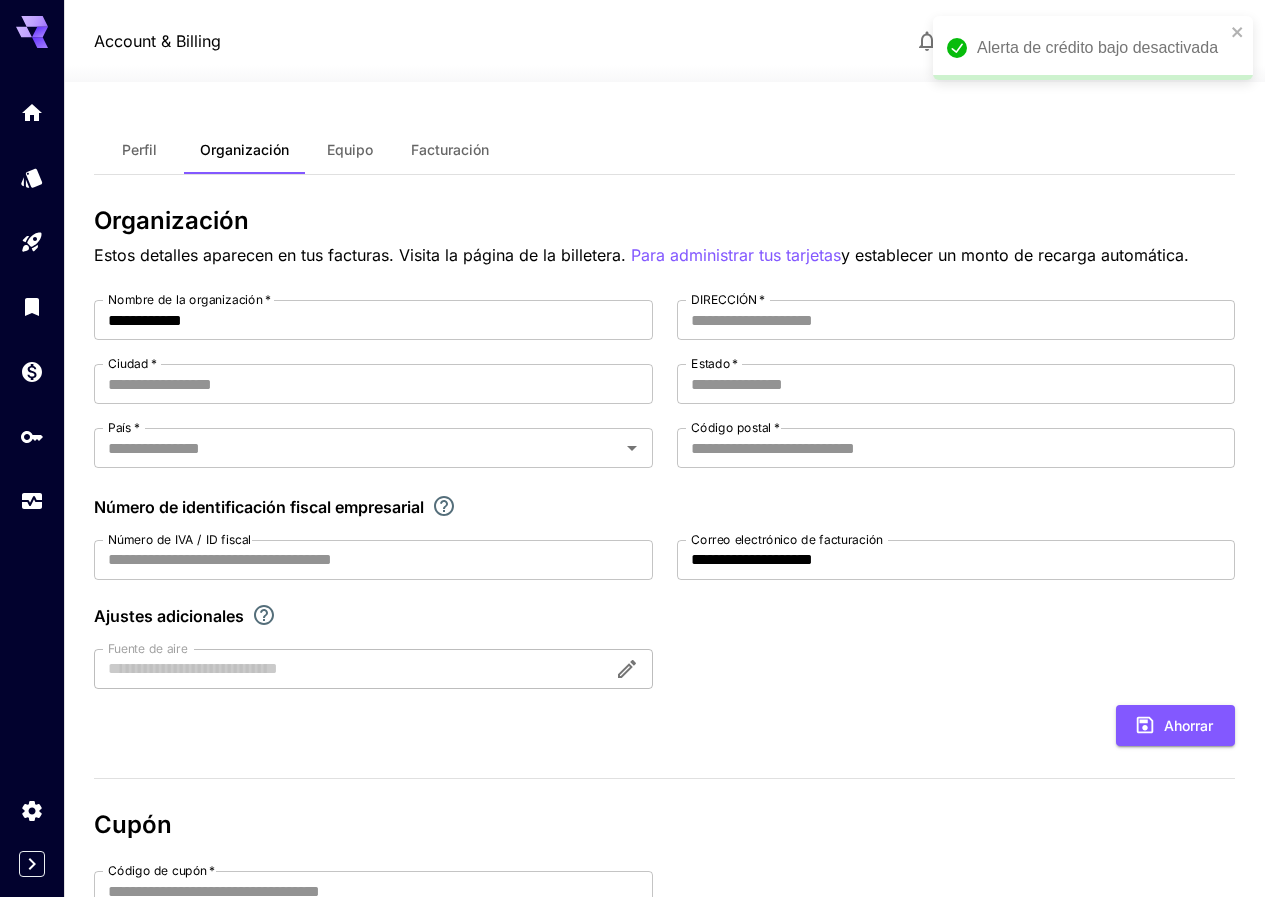 click on "Perfil" at bounding box center (139, 149) 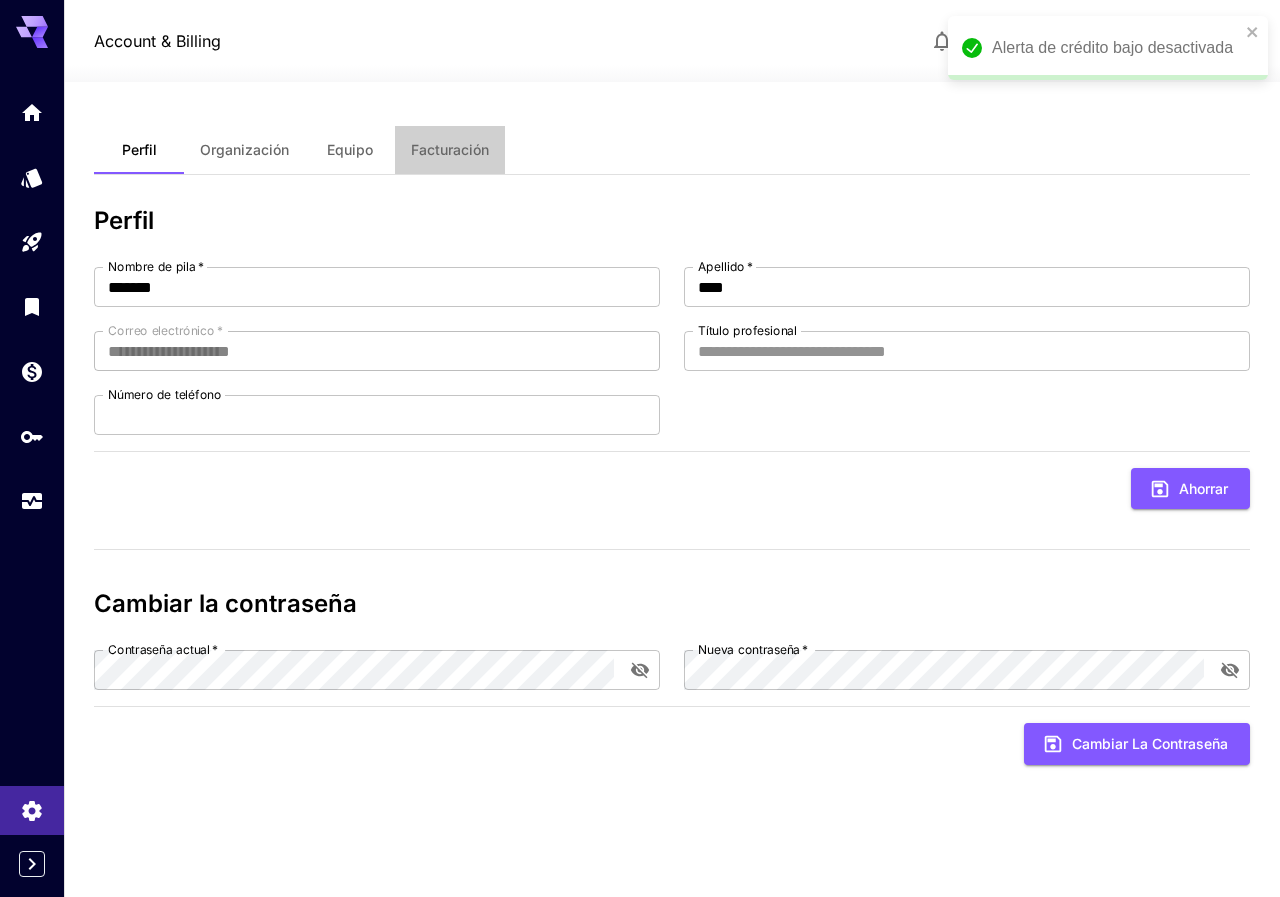 click on "Facturación" at bounding box center (450, 150) 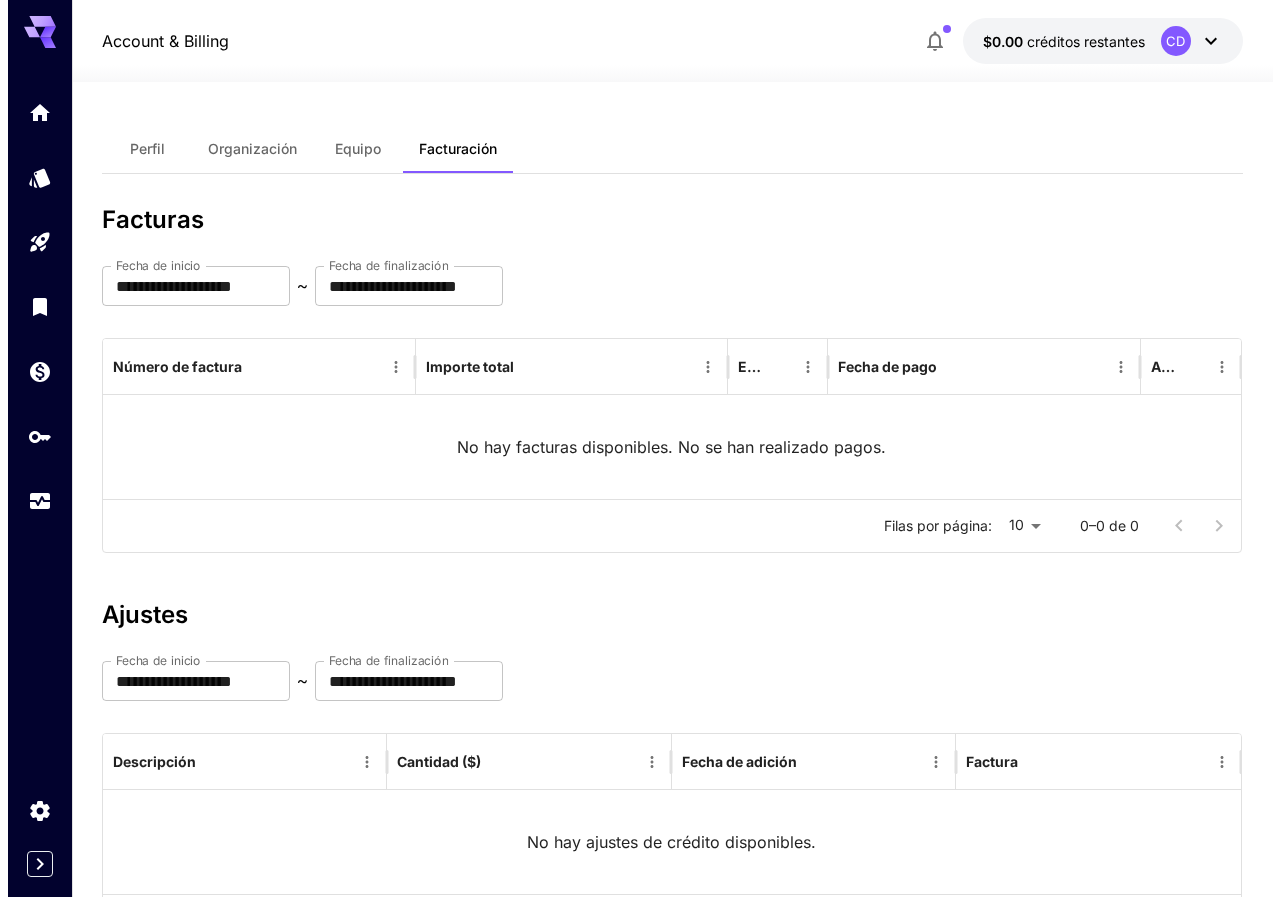 scroll, scrollTop: 0, scrollLeft: 0, axis: both 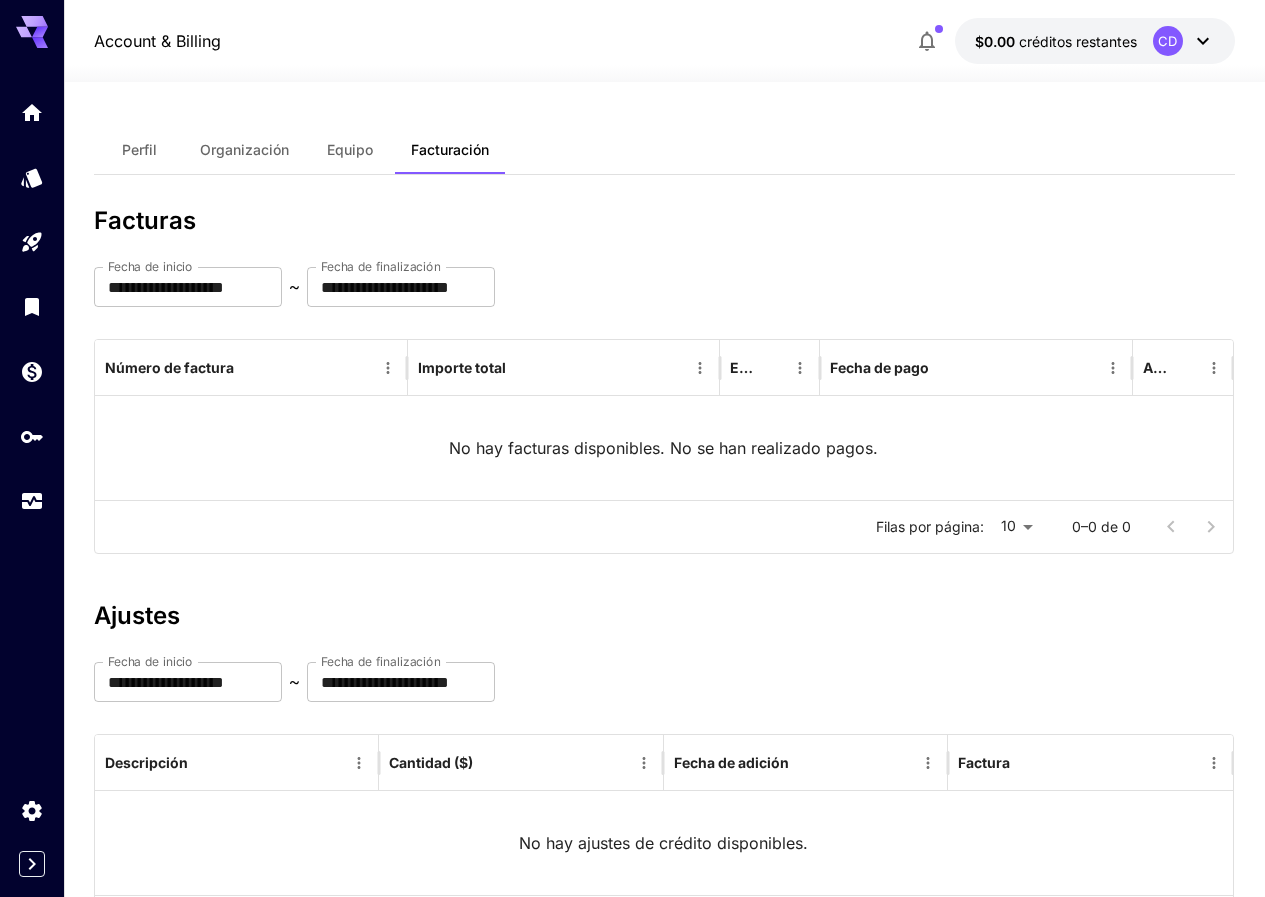 click on "CD" at bounding box center [1167, 41] 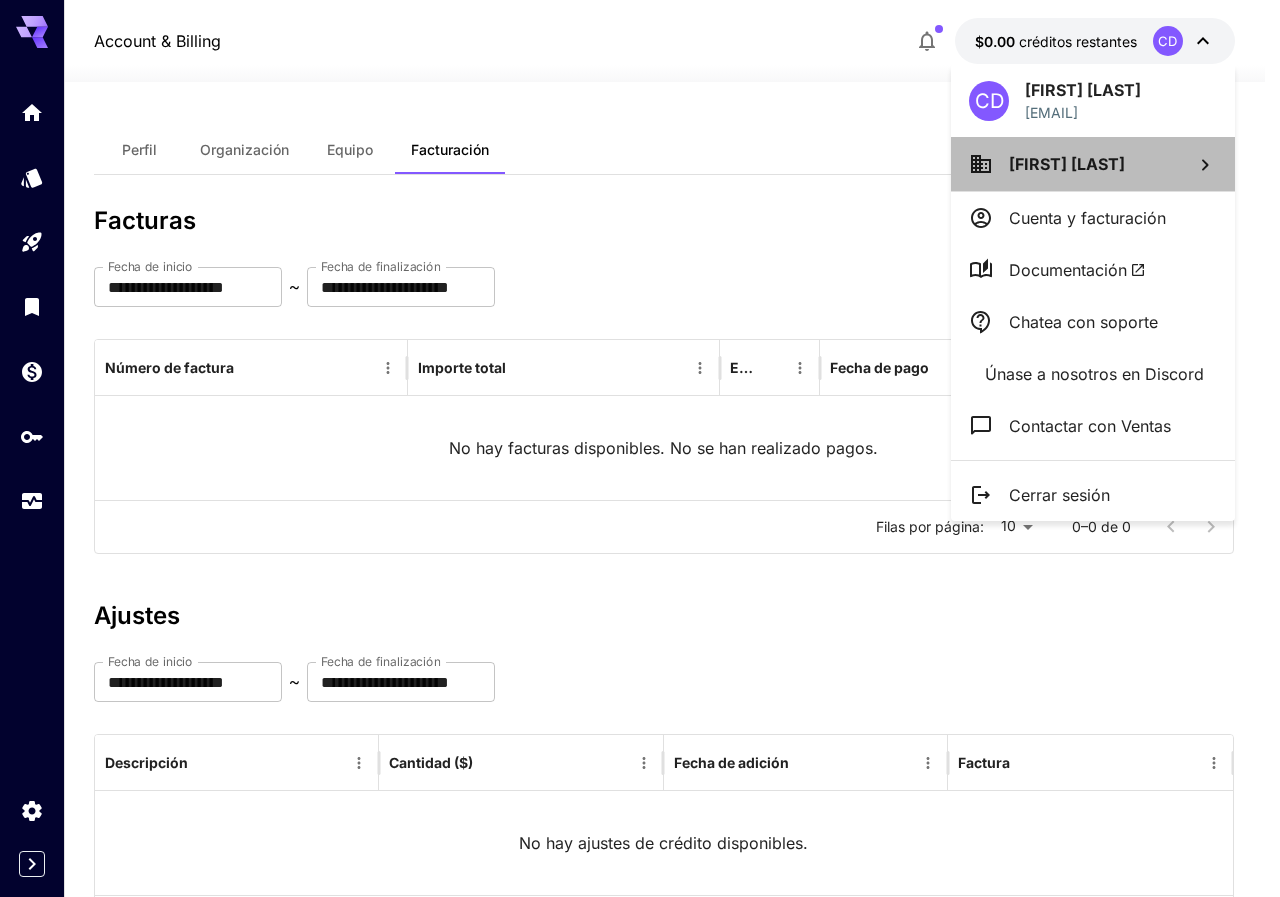 click 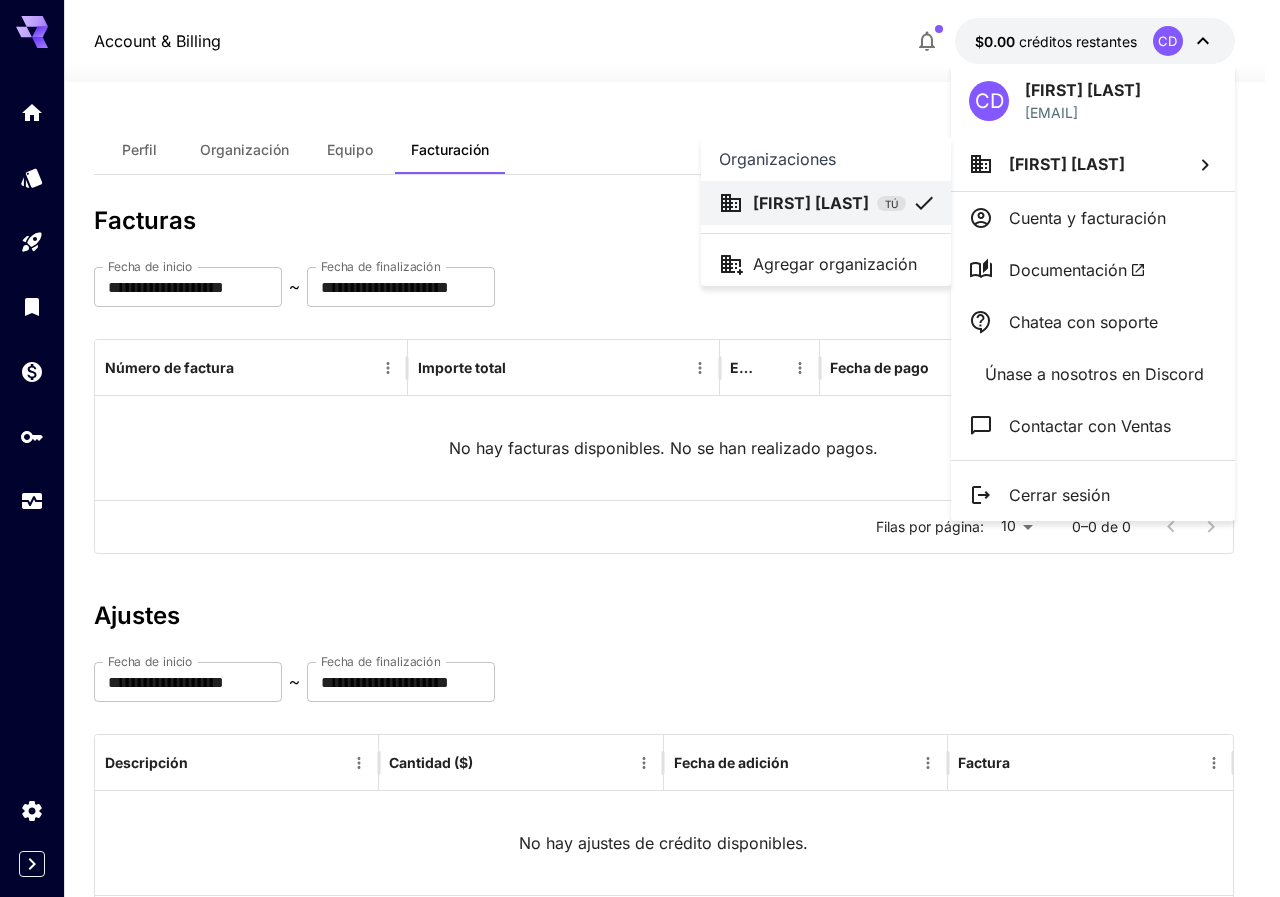 click at bounding box center [640, 448] 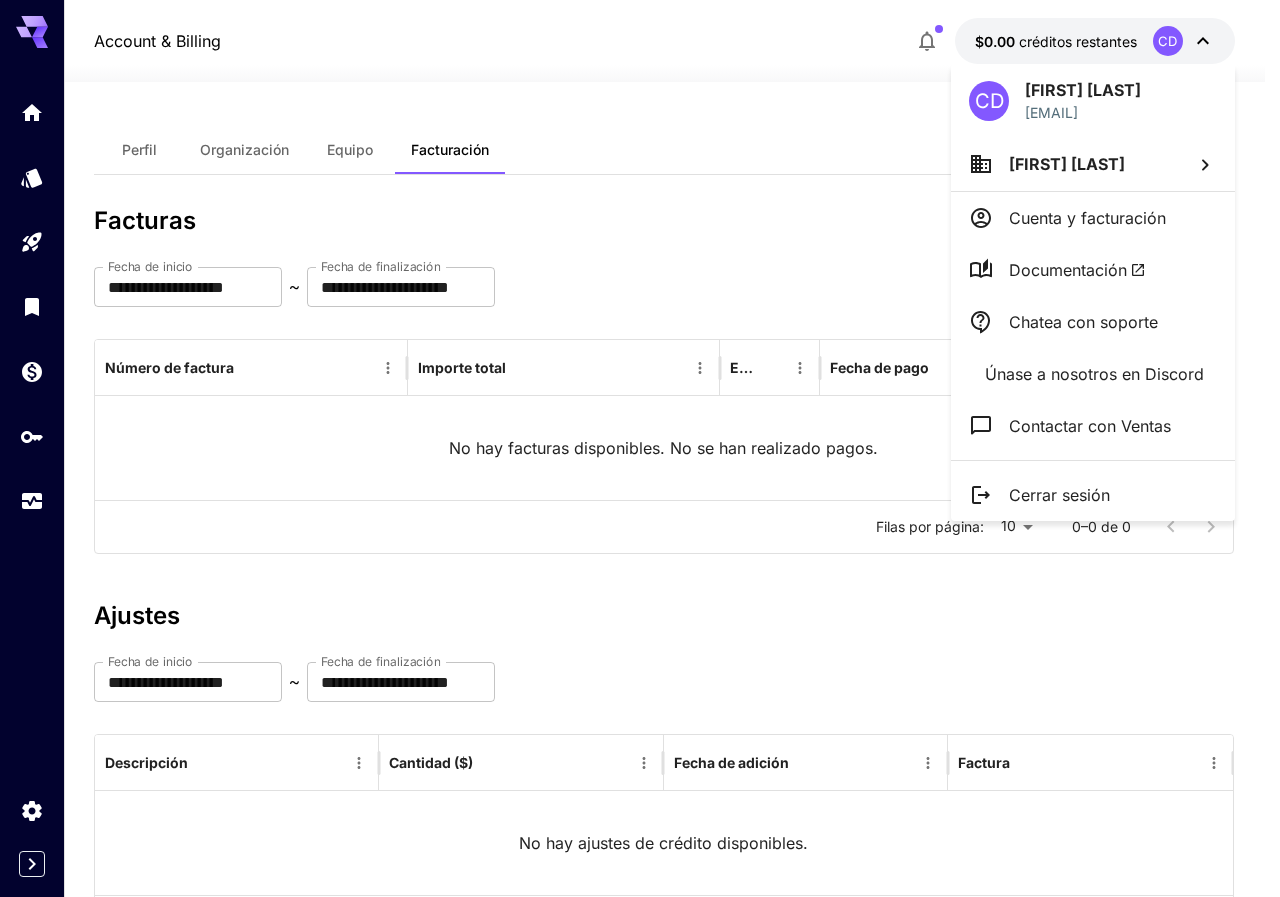 click at bounding box center (640, 448) 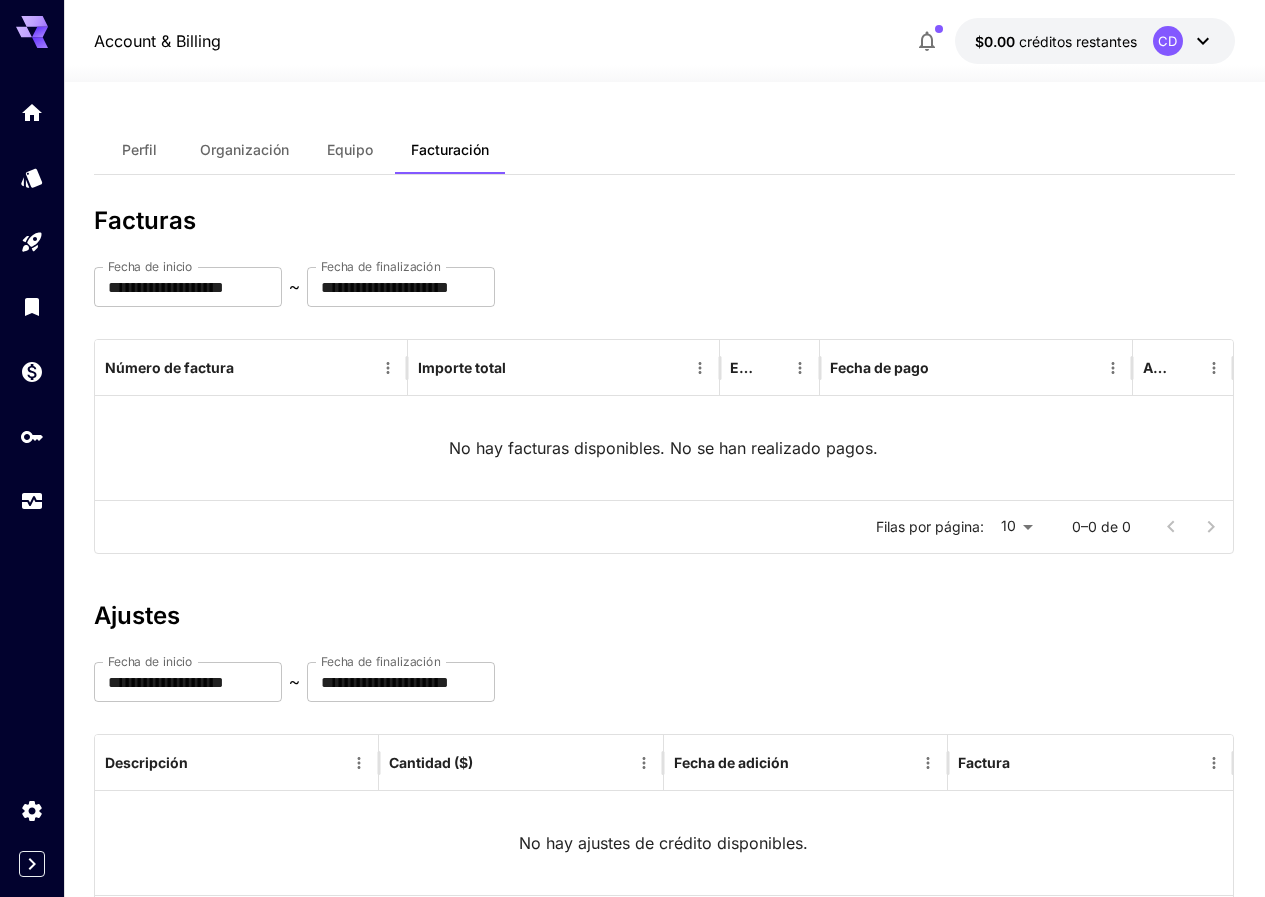 click on "Equipo" at bounding box center (350, 149) 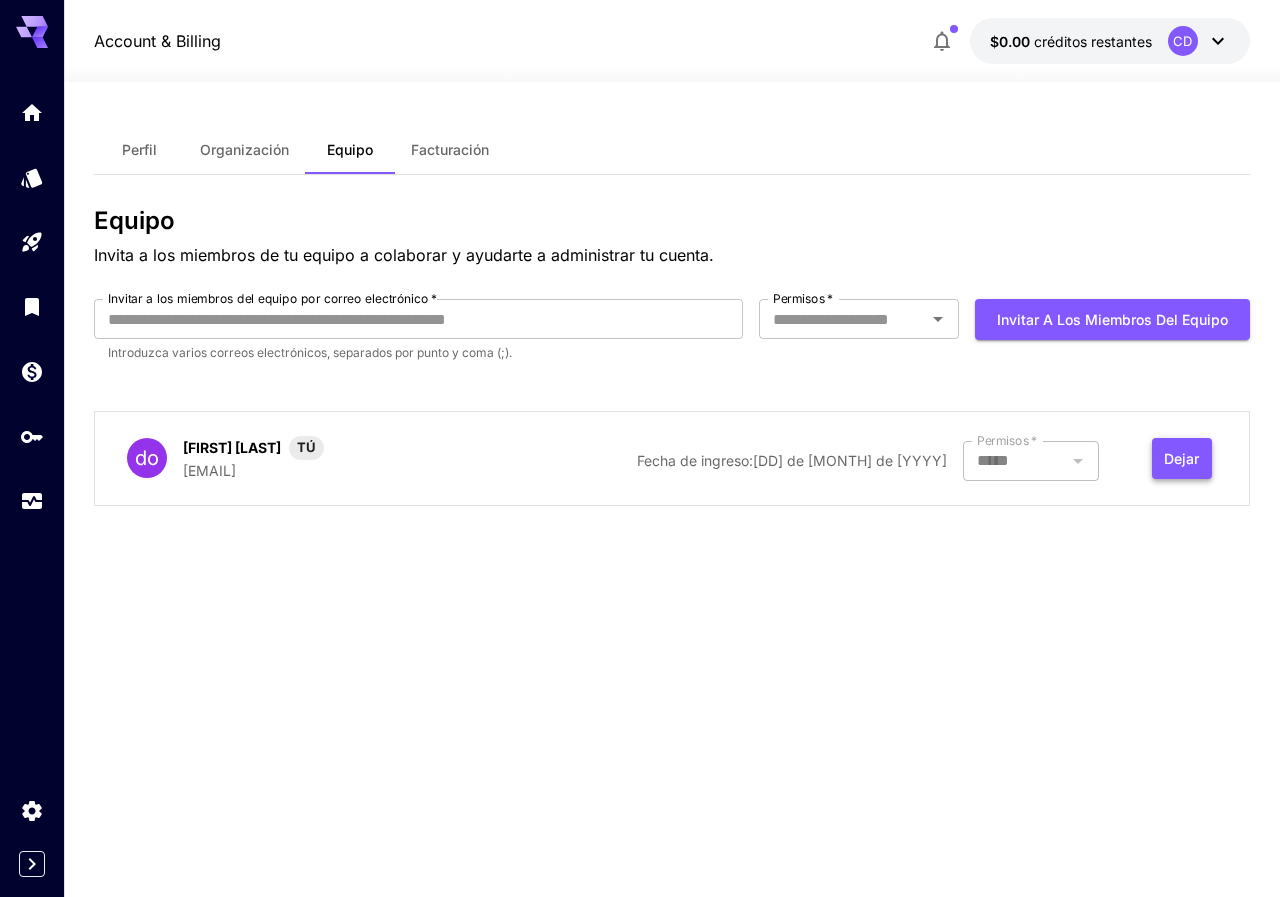 click on "Dejar" at bounding box center (1181, 458) 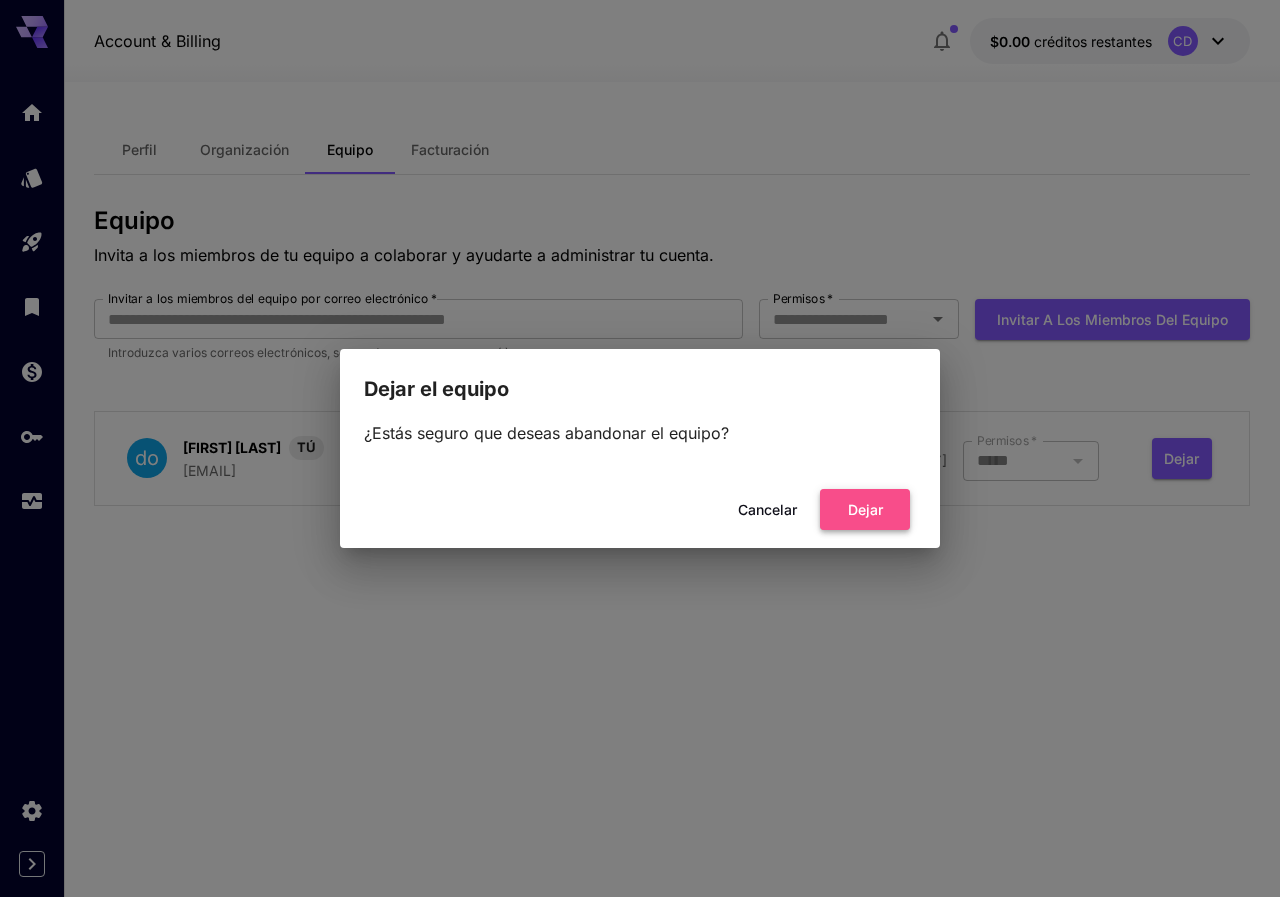 click on "Dejar" at bounding box center (865, 509) 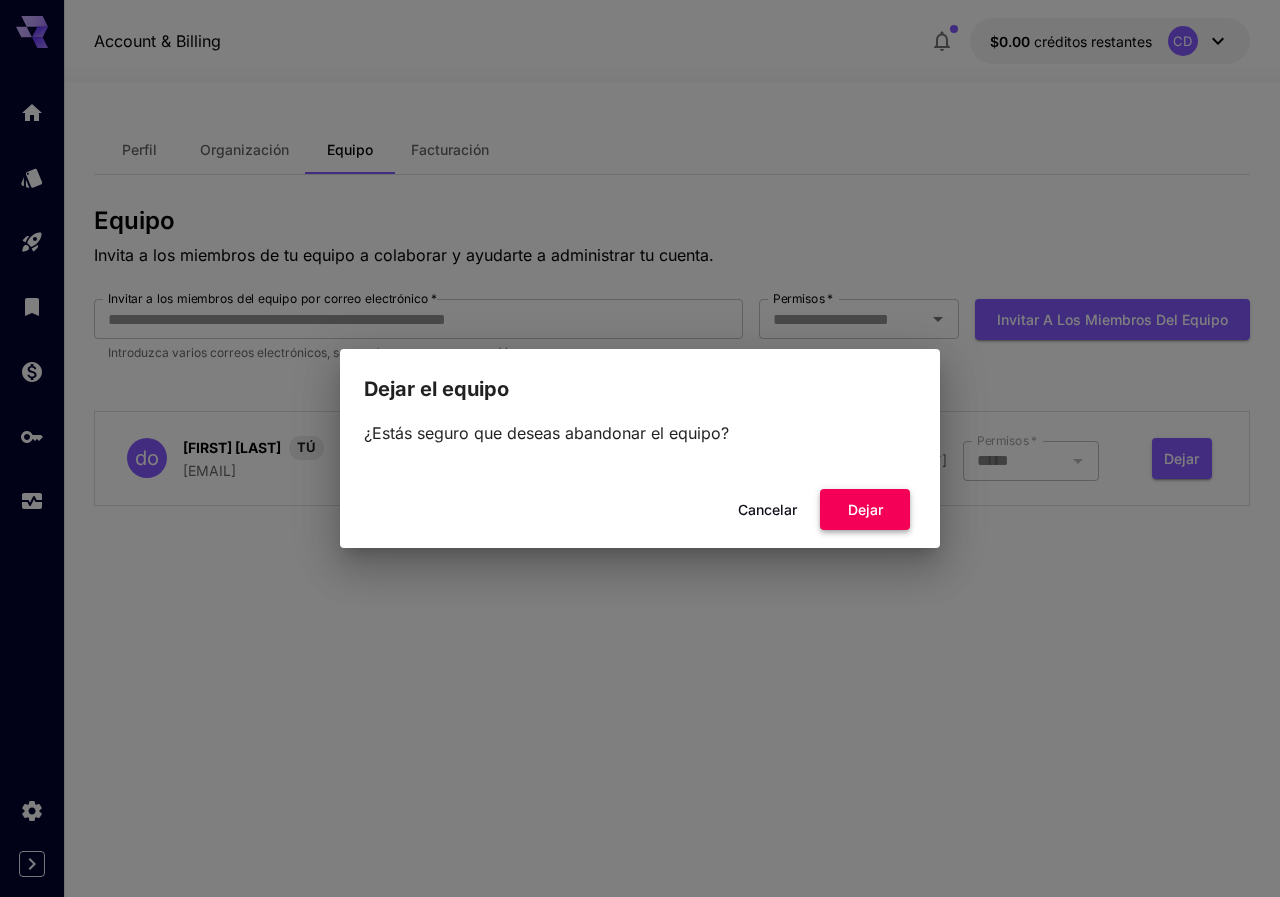 click on "Dejar" at bounding box center [865, 509] 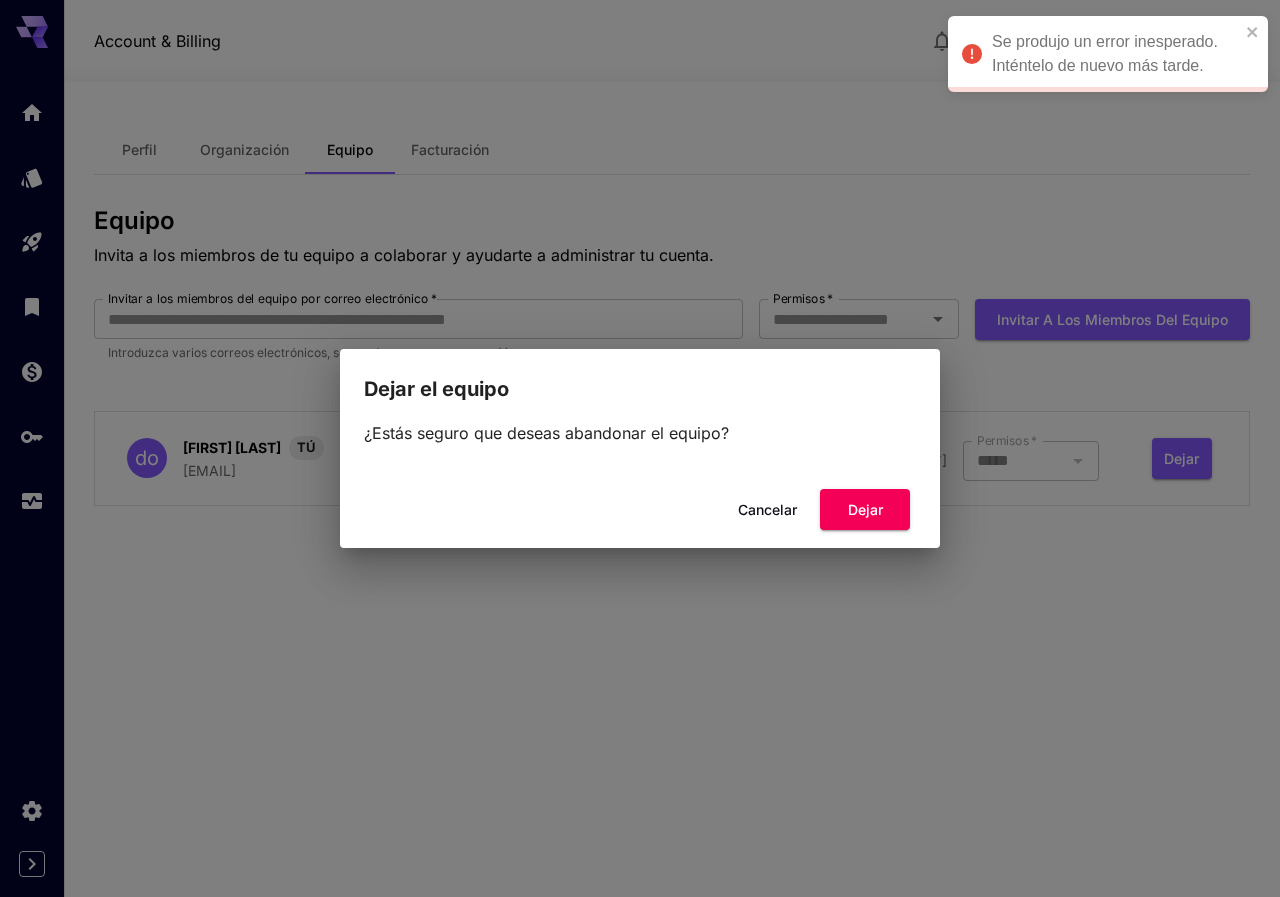 click on "Dejar" at bounding box center [865, 509] 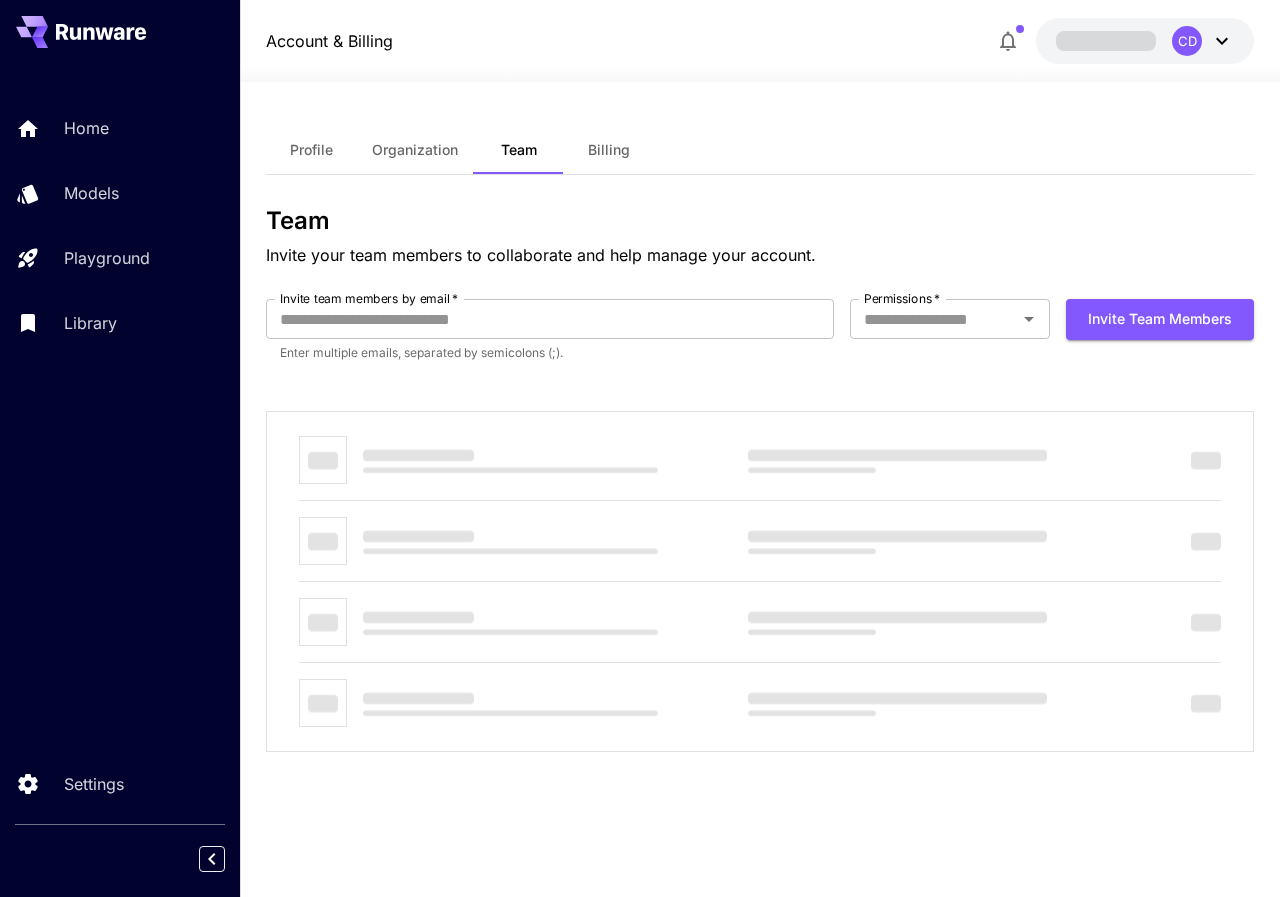 scroll, scrollTop: 0, scrollLeft: 0, axis: both 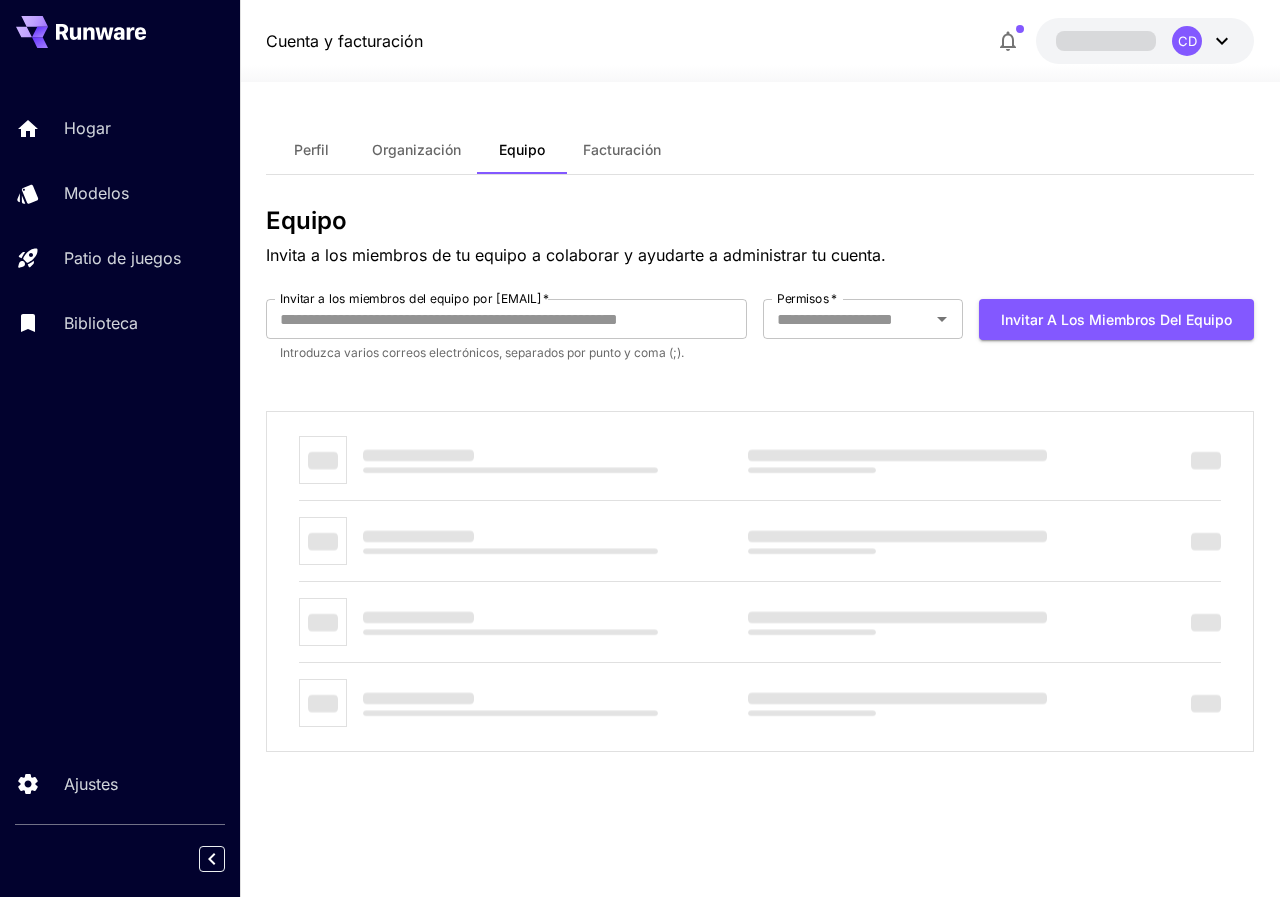 click 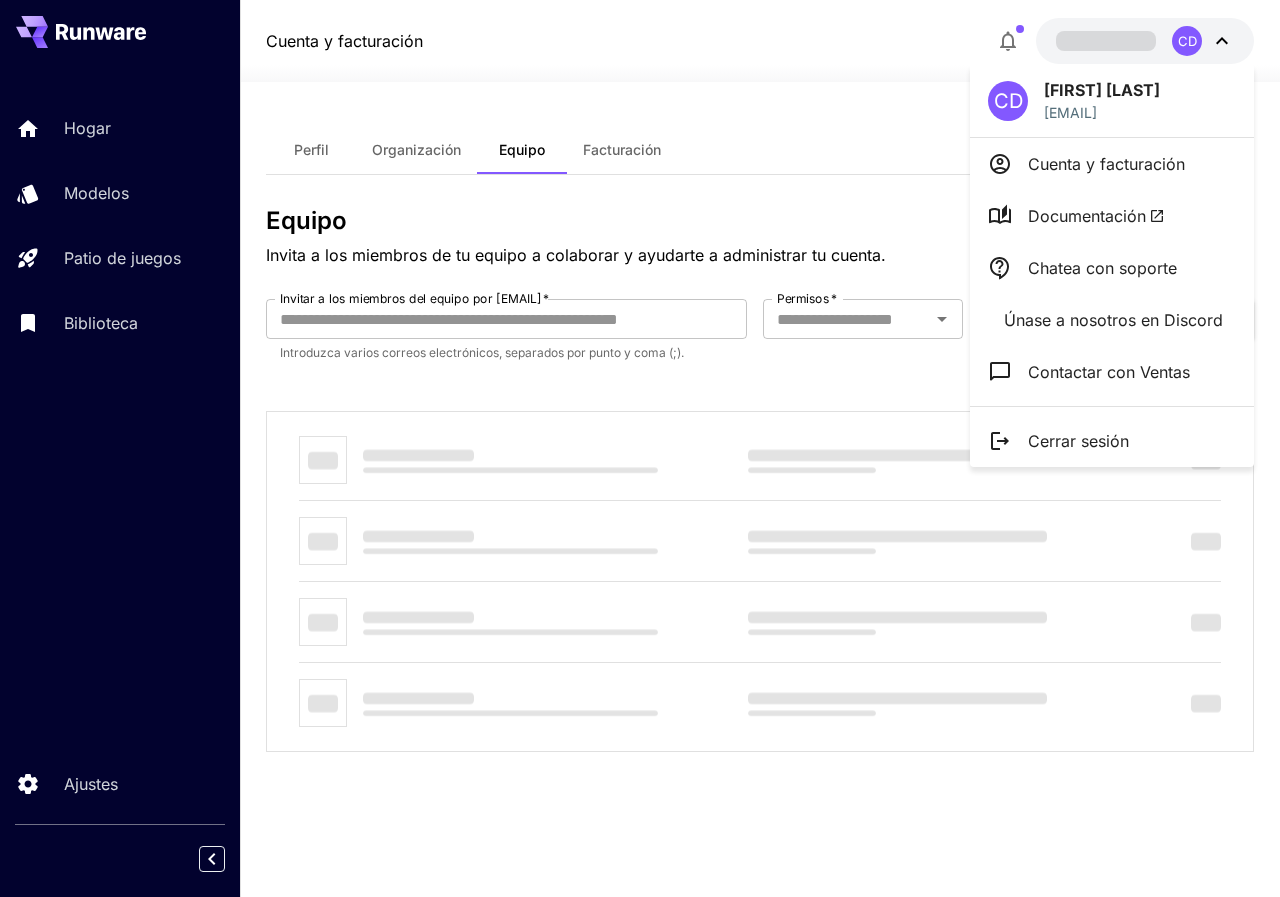 click on "Cuenta y facturación" at bounding box center (1112, 164) 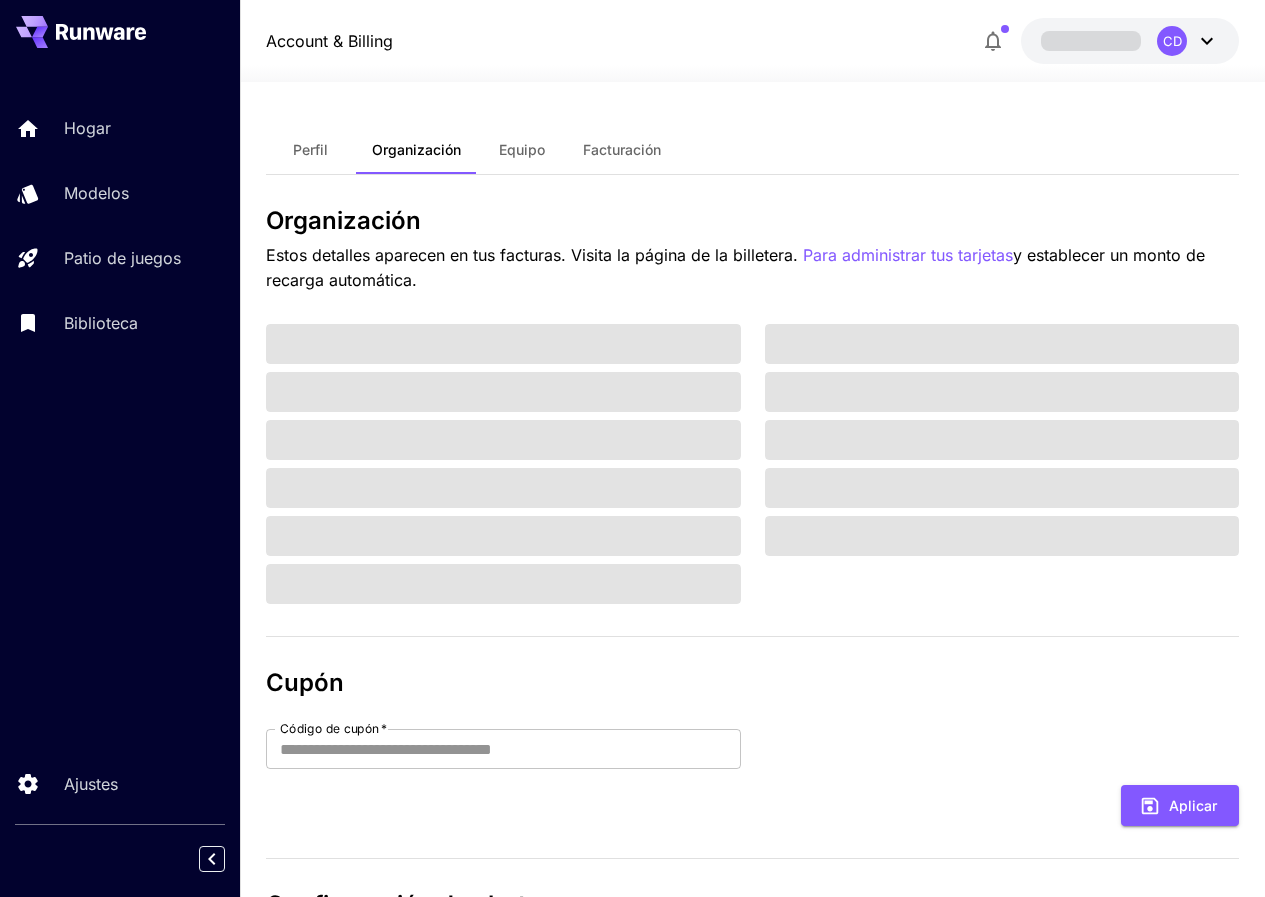 click on "Equipo" at bounding box center [522, 150] 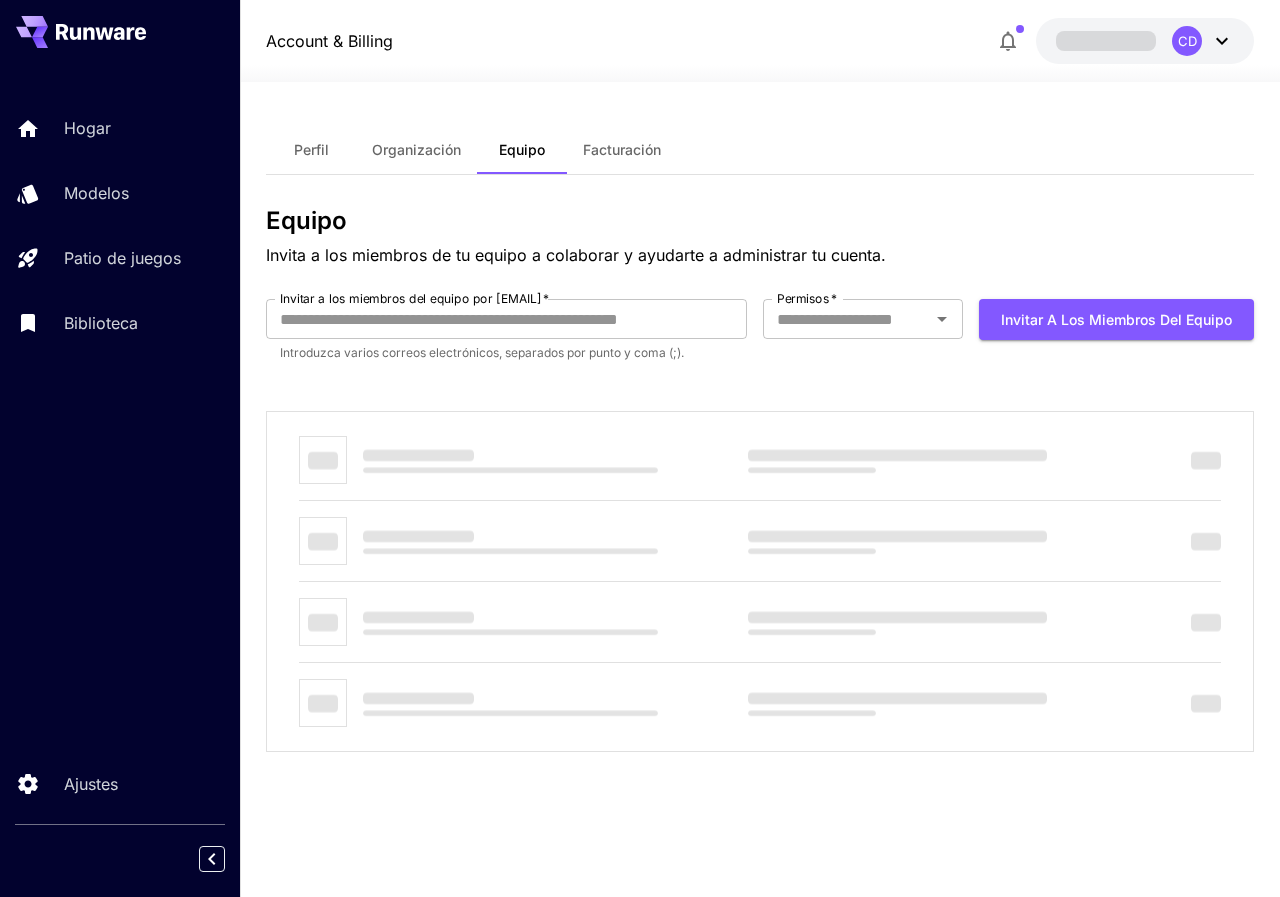 click on "Organización" at bounding box center [416, 149] 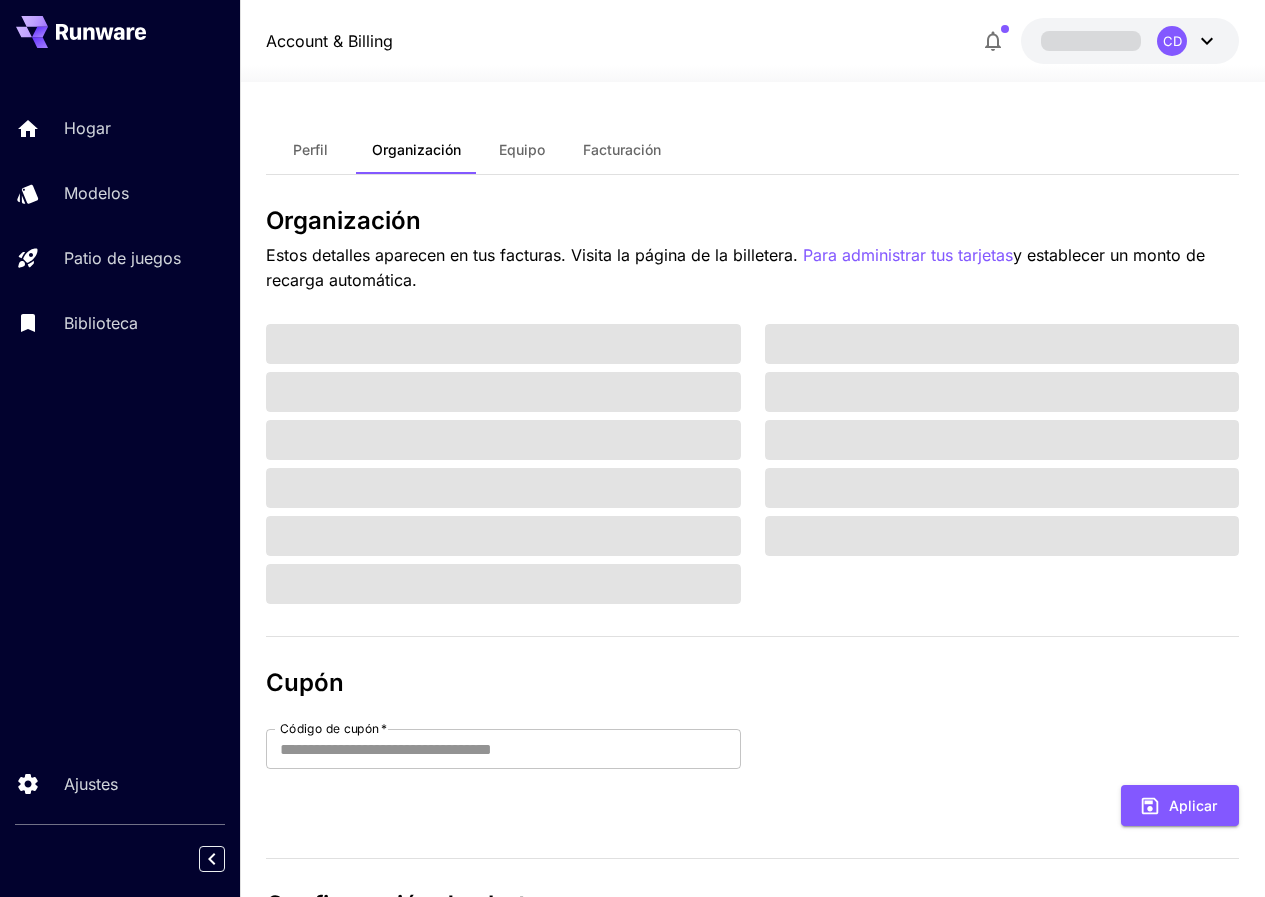 click on "CD" at bounding box center (1188, 41) 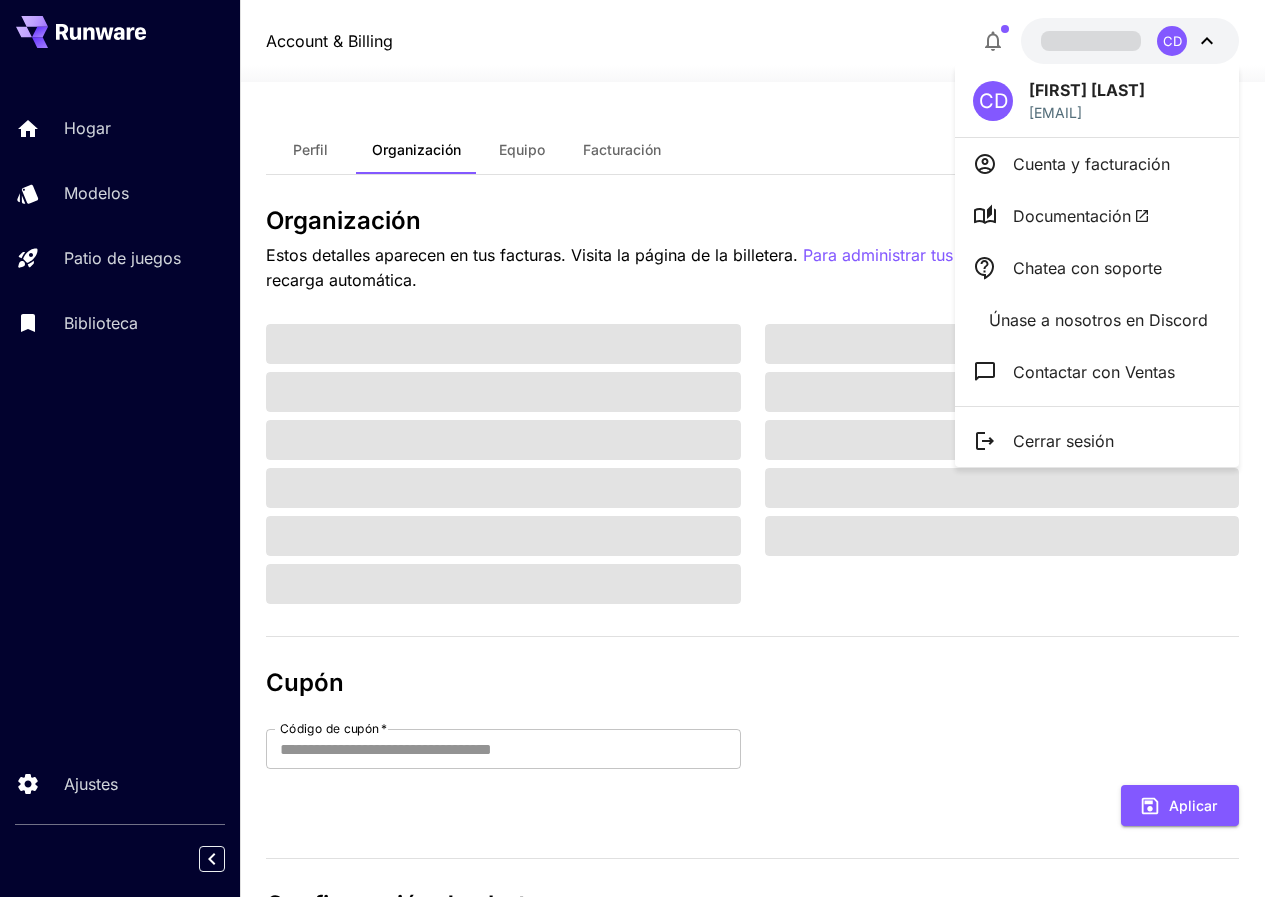 click on "[FIRST] [LAST]" at bounding box center (1087, 90) 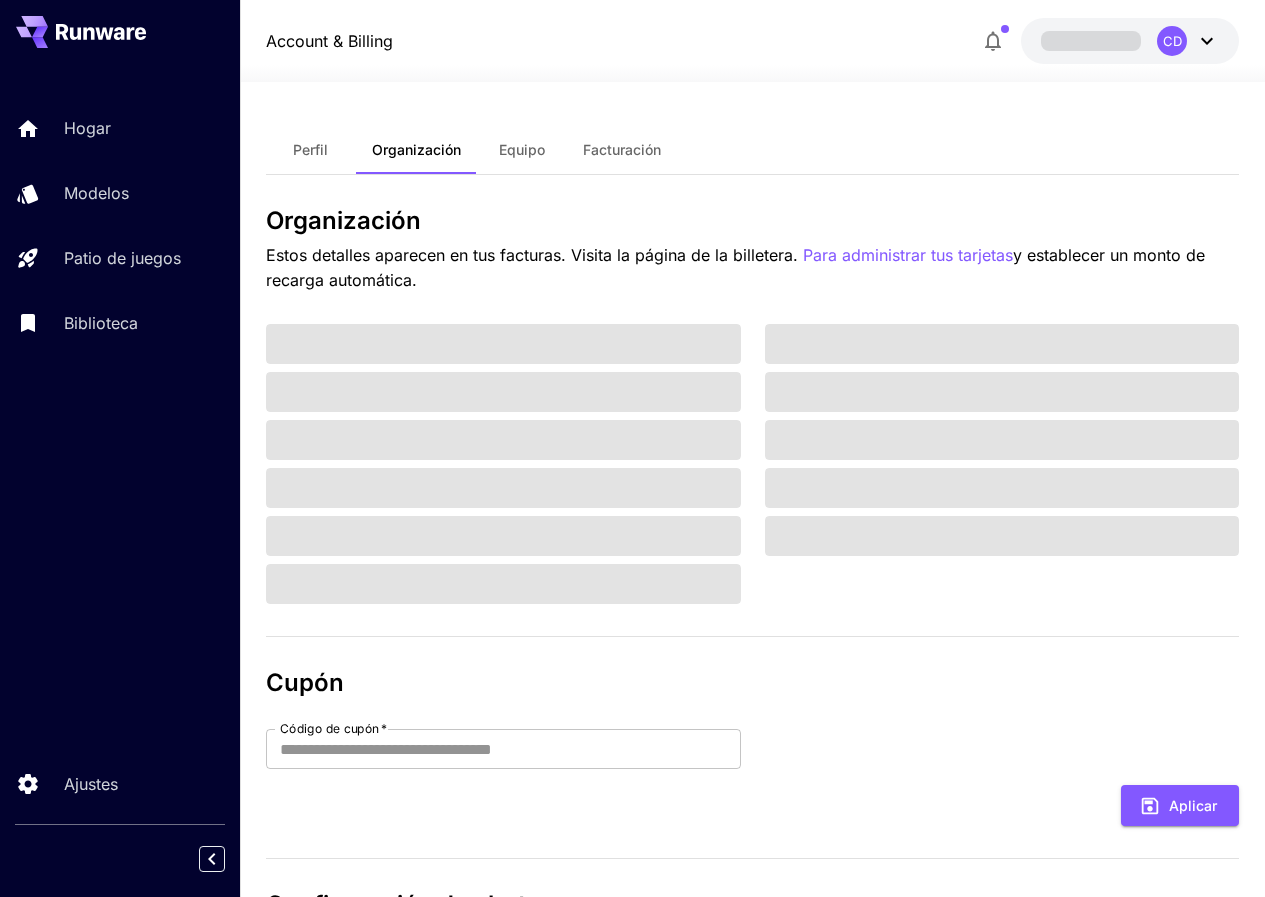 drag, startPoint x: 888, startPoint y: 654, endPoint x: 881, endPoint y: 639, distance: 16.552946 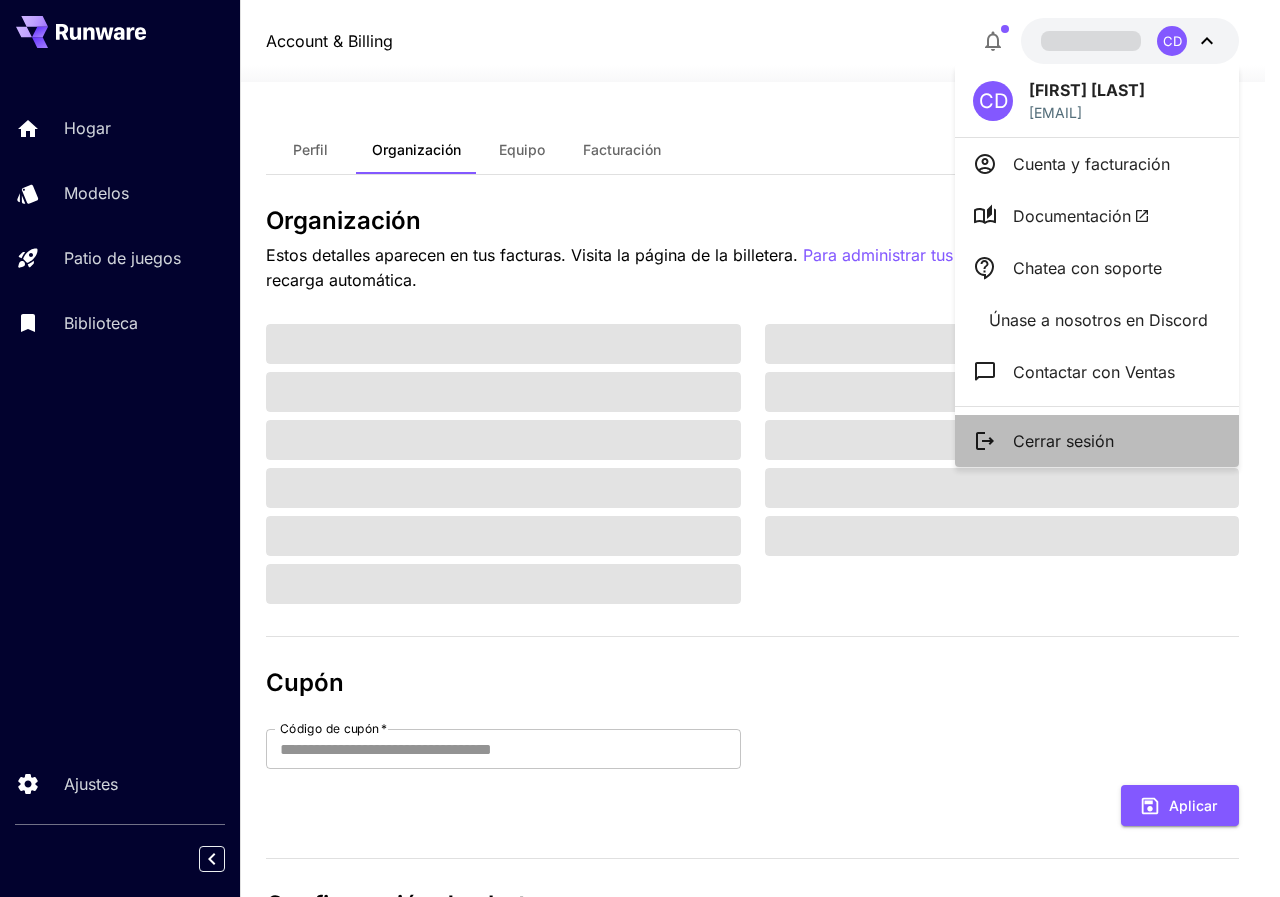 click on "Cerrar sesión" at bounding box center (1063, 441) 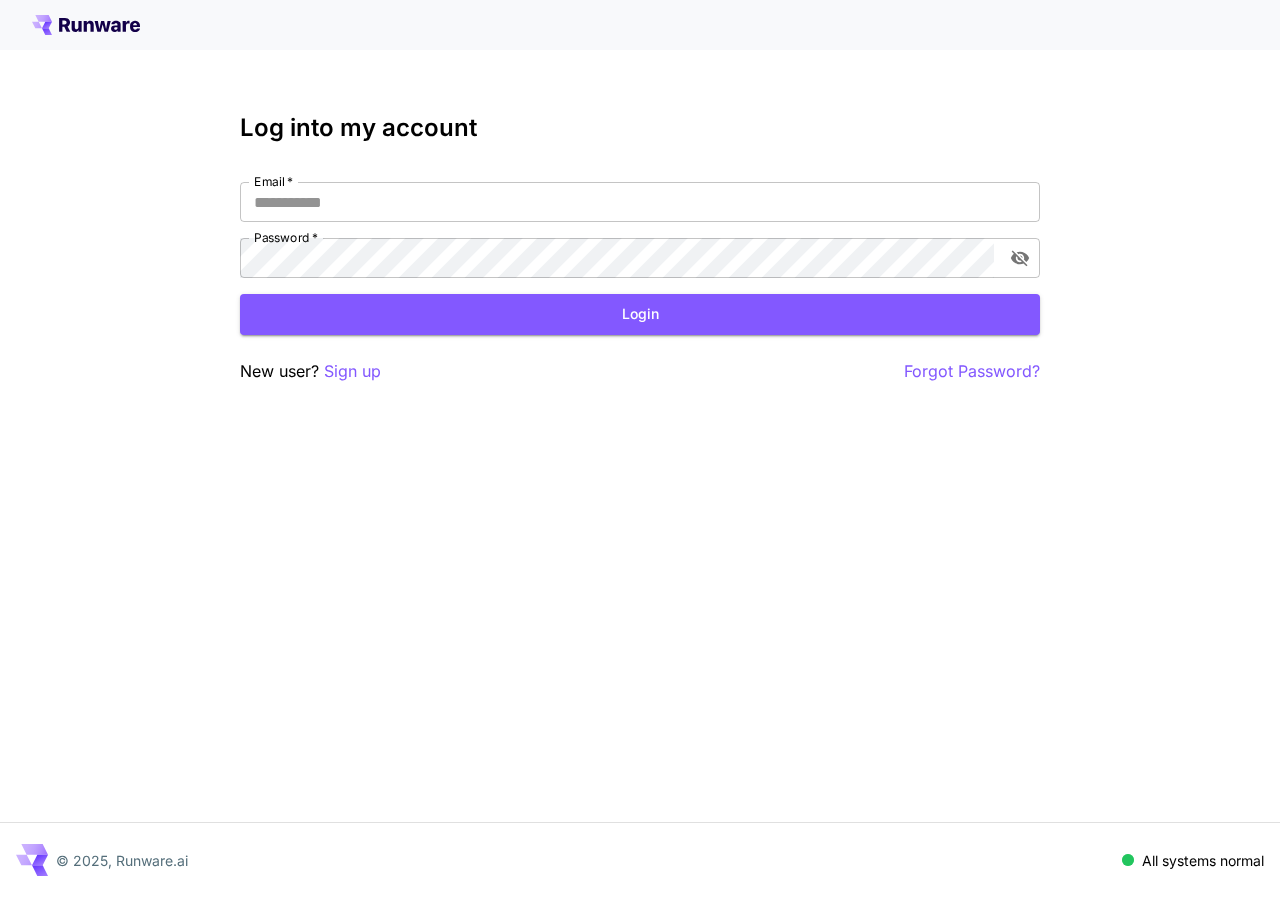 scroll, scrollTop: 0, scrollLeft: 0, axis: both 